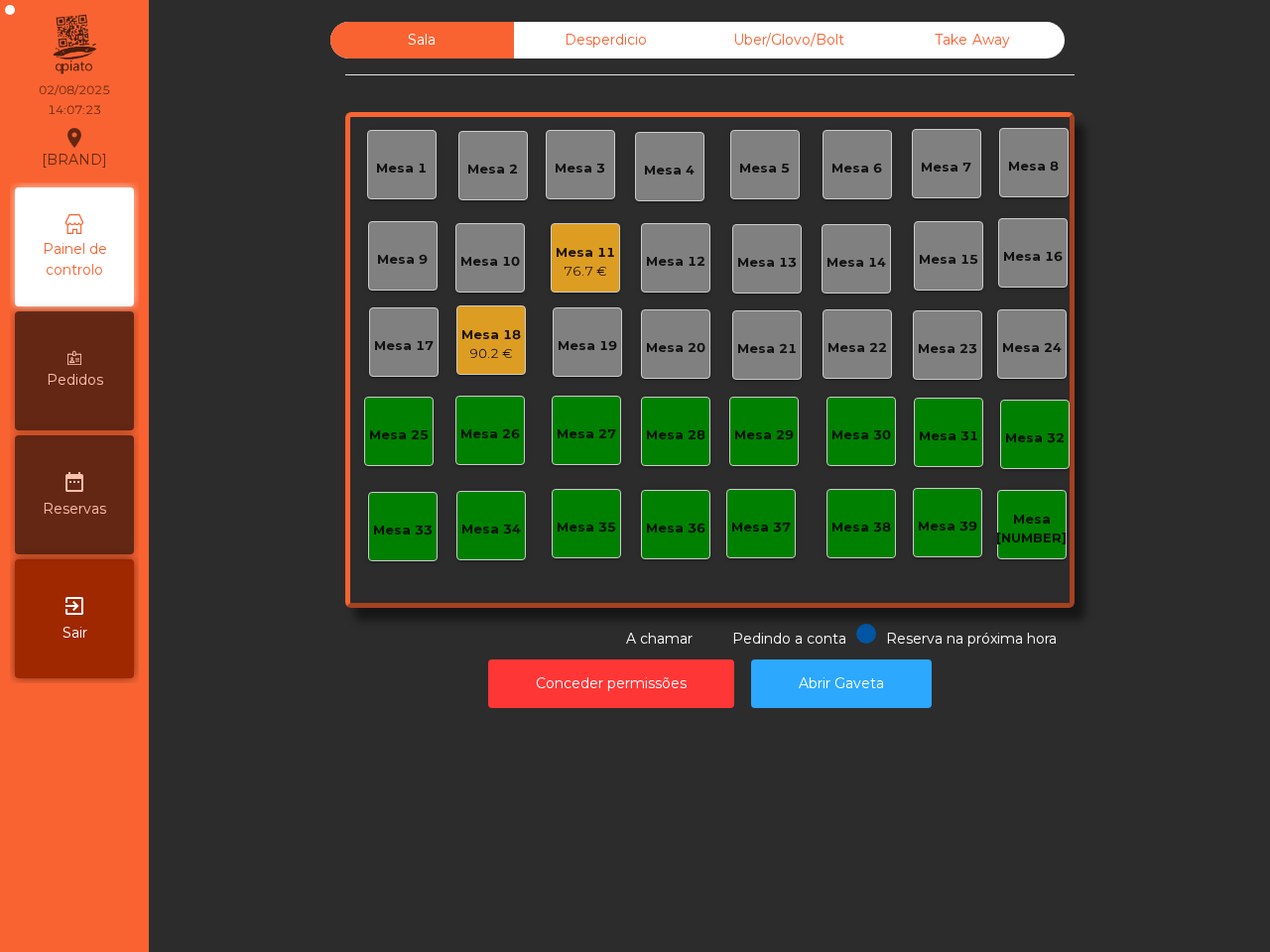 scroll, scrollTop: 0, scrollLeft: 0, axis: both 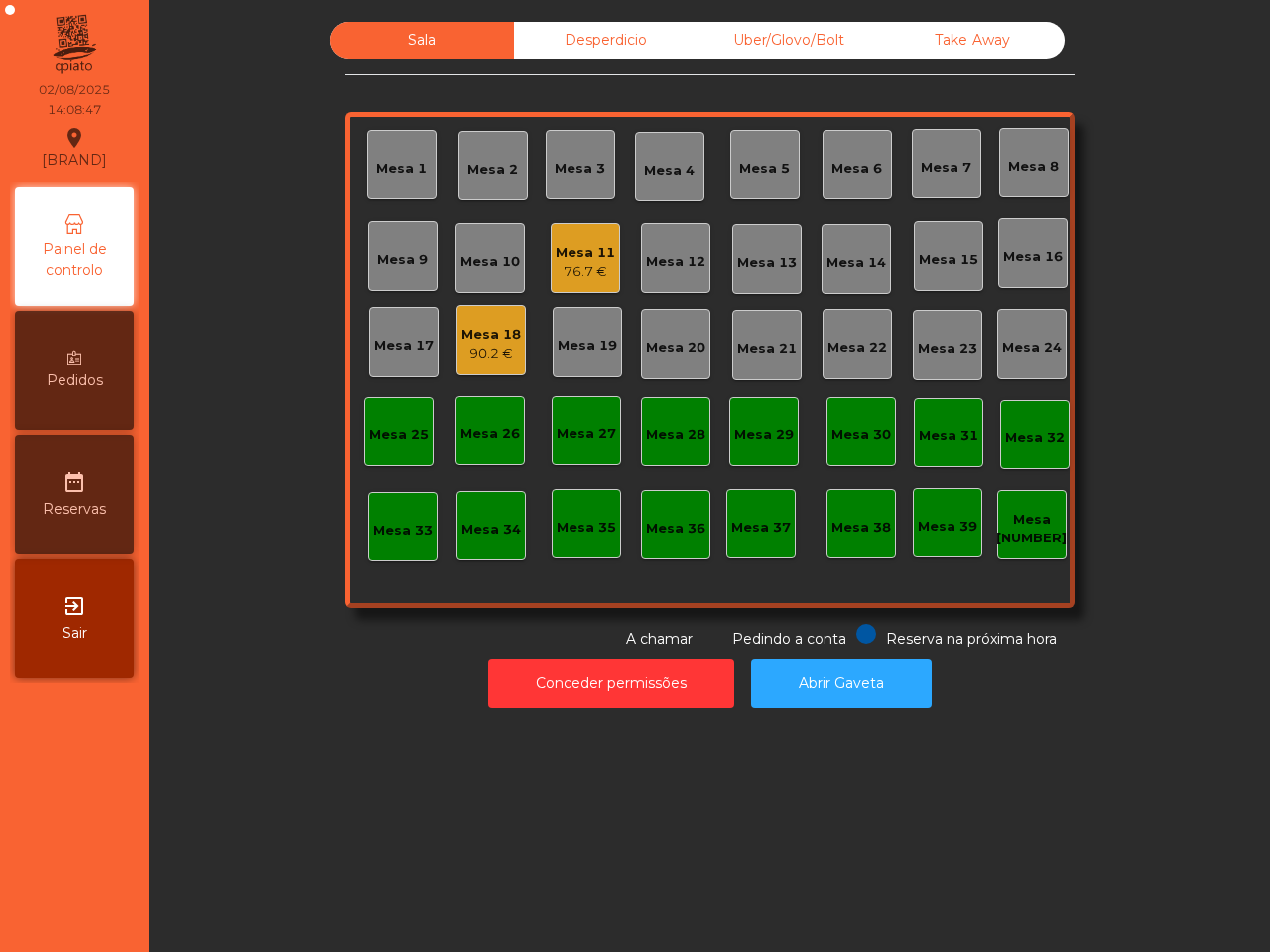 click on "Sala   Desperdicio   Uber/Glovo/Bolt   Take Away   Mesa 1   Mesa 2   Mesa 3   Mesa 4   Mesa 5   Mesa 6   Mesa 7   Mesa 8   Mesa 9   Mesa 10   Mesa 11   76.7 €   Mesa 12   Mesa 13   Mesa 14   Mesa 15   Mesa 16   Mesa 17   Mesa 18   90.2 €   Mesa 19   Mesa 20   Mesa 21   Mesa 22   Mesa 23   Mesa 24   Mesa 25   Mesa 26   Mesa 27   Mesa 28   Mesa 29   Mesa 30   Mesa 31   Mesa 32   Mesa 33   Mesa 34   Mesa 35   Mesa 36   Mesa 37   Mesa 38   Mesa 39   Mesa 40  Reserva na próxima hora Pedindo a conta A chamar  Conceder permissões   Abrir Gaveta" 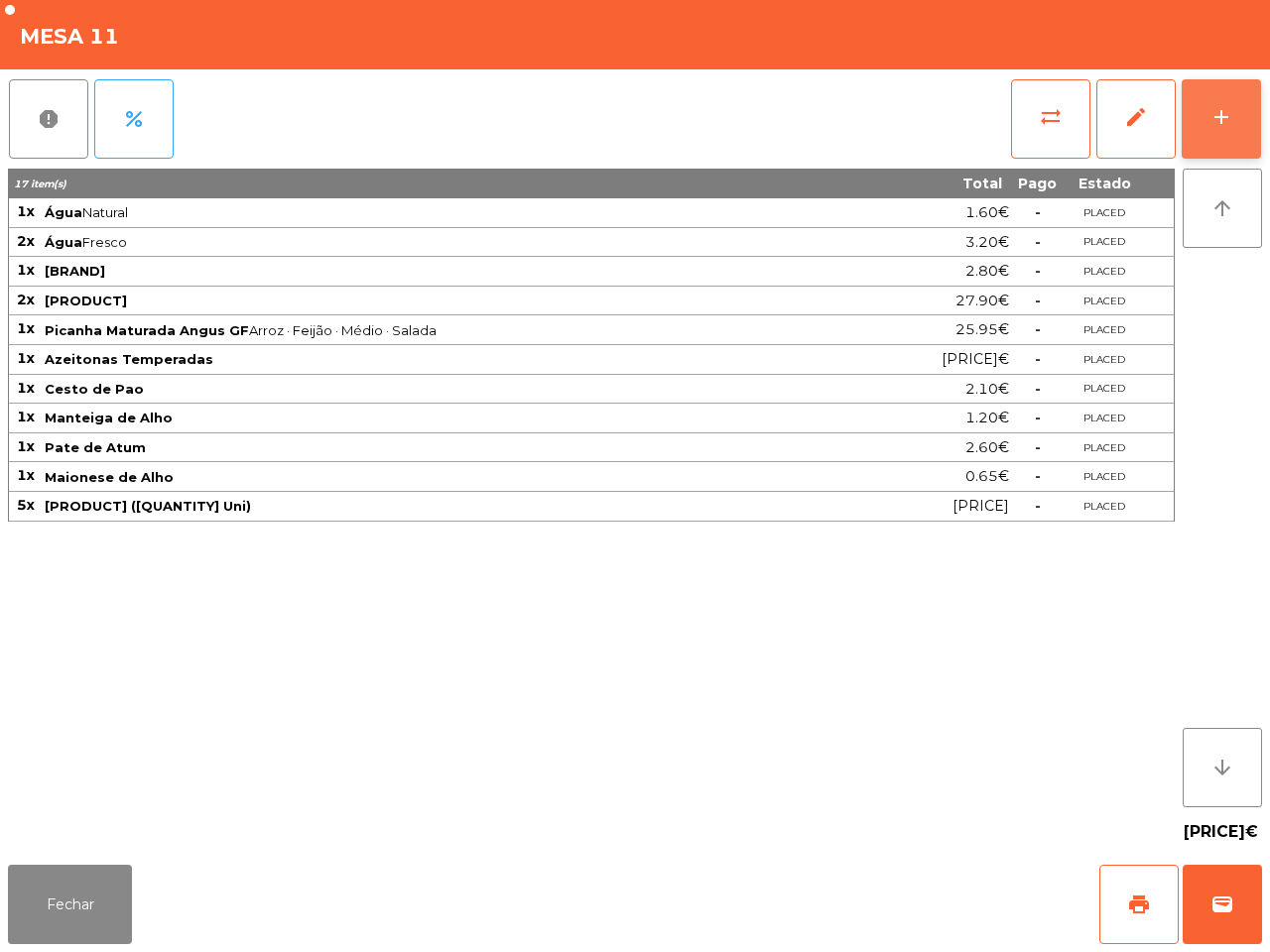 click on "add" 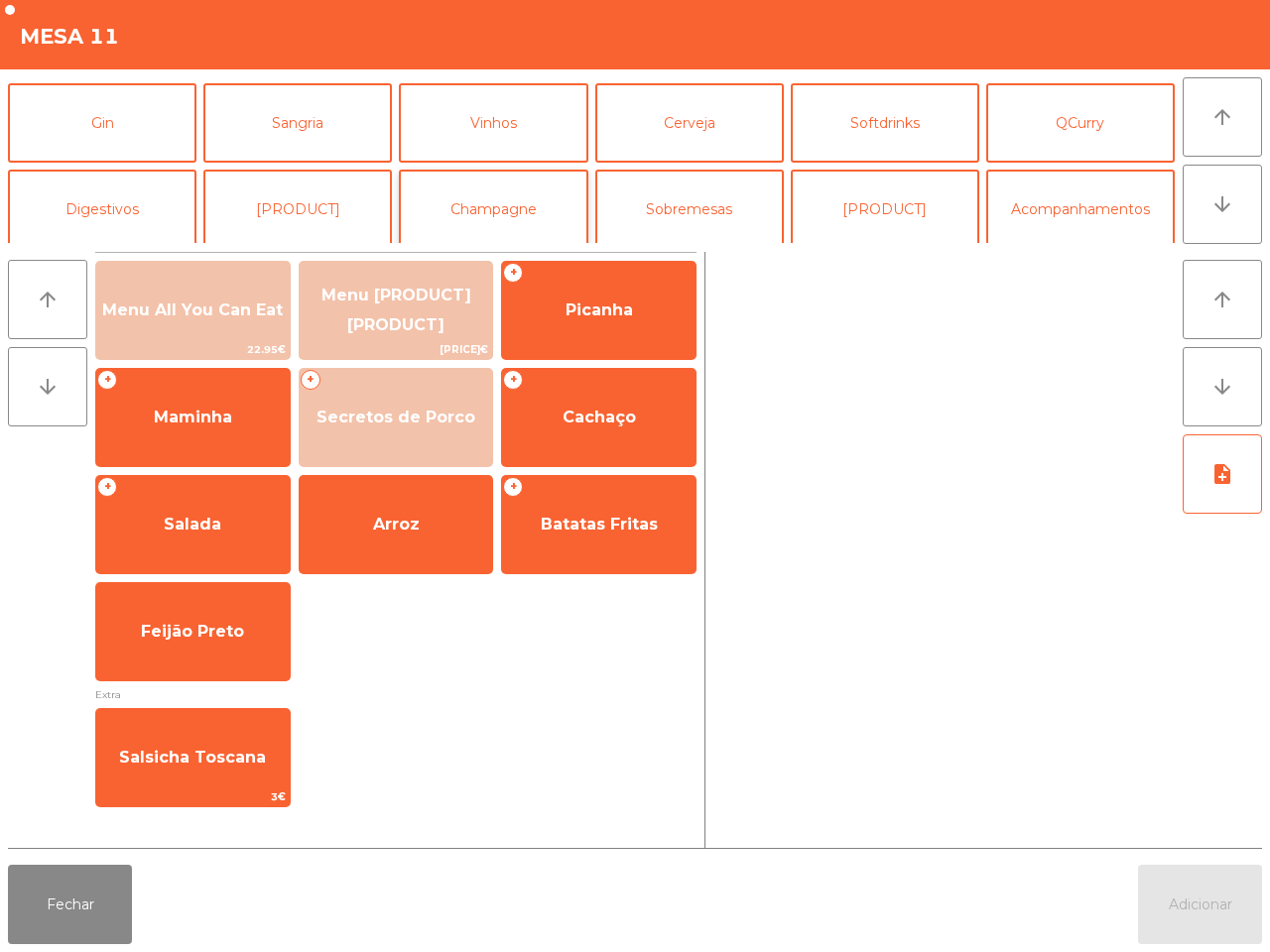 scroll, scrollTop: 124, scrollLeft: 0, axis: vertical 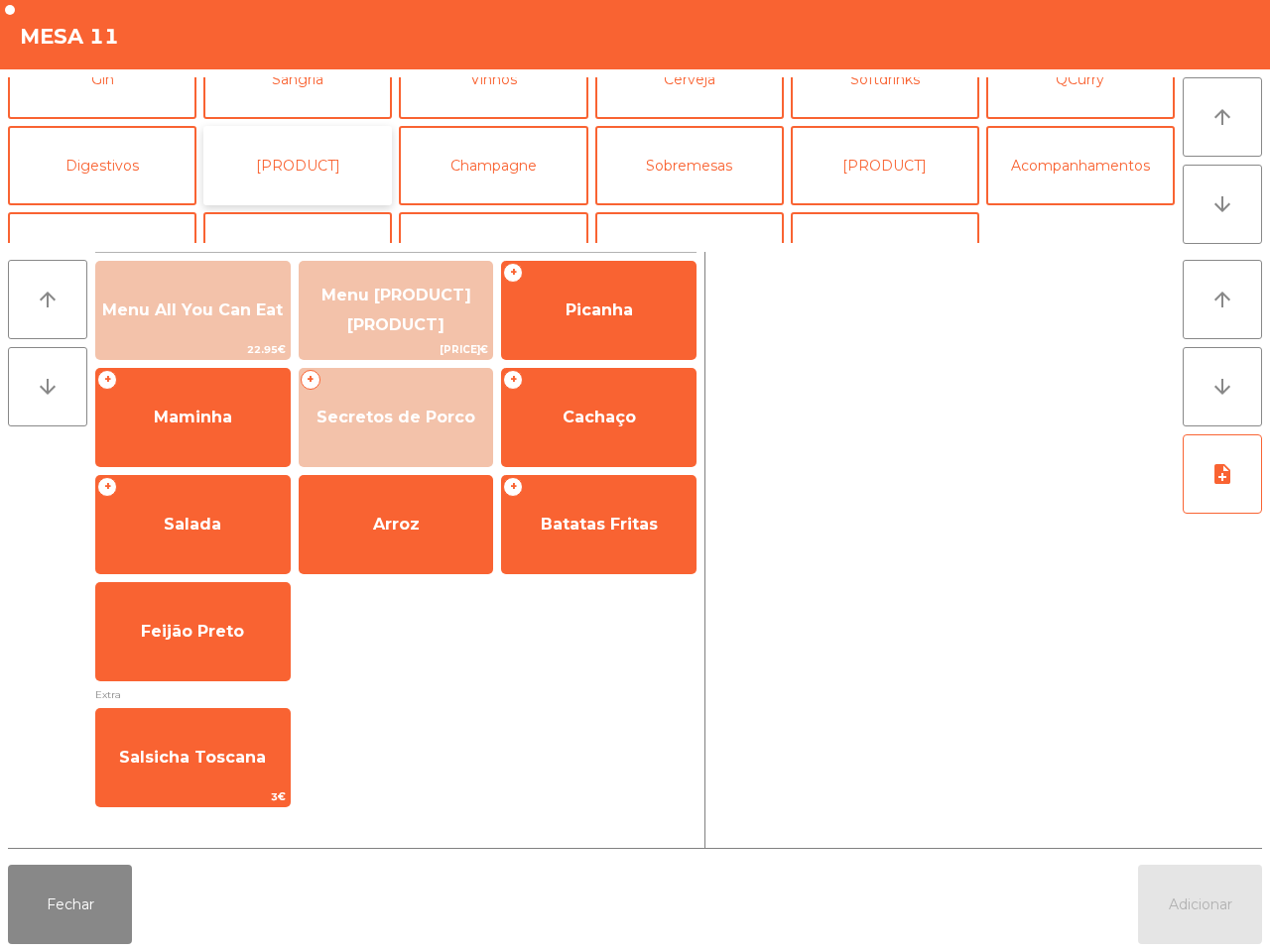 click on "[PRODUCT]" 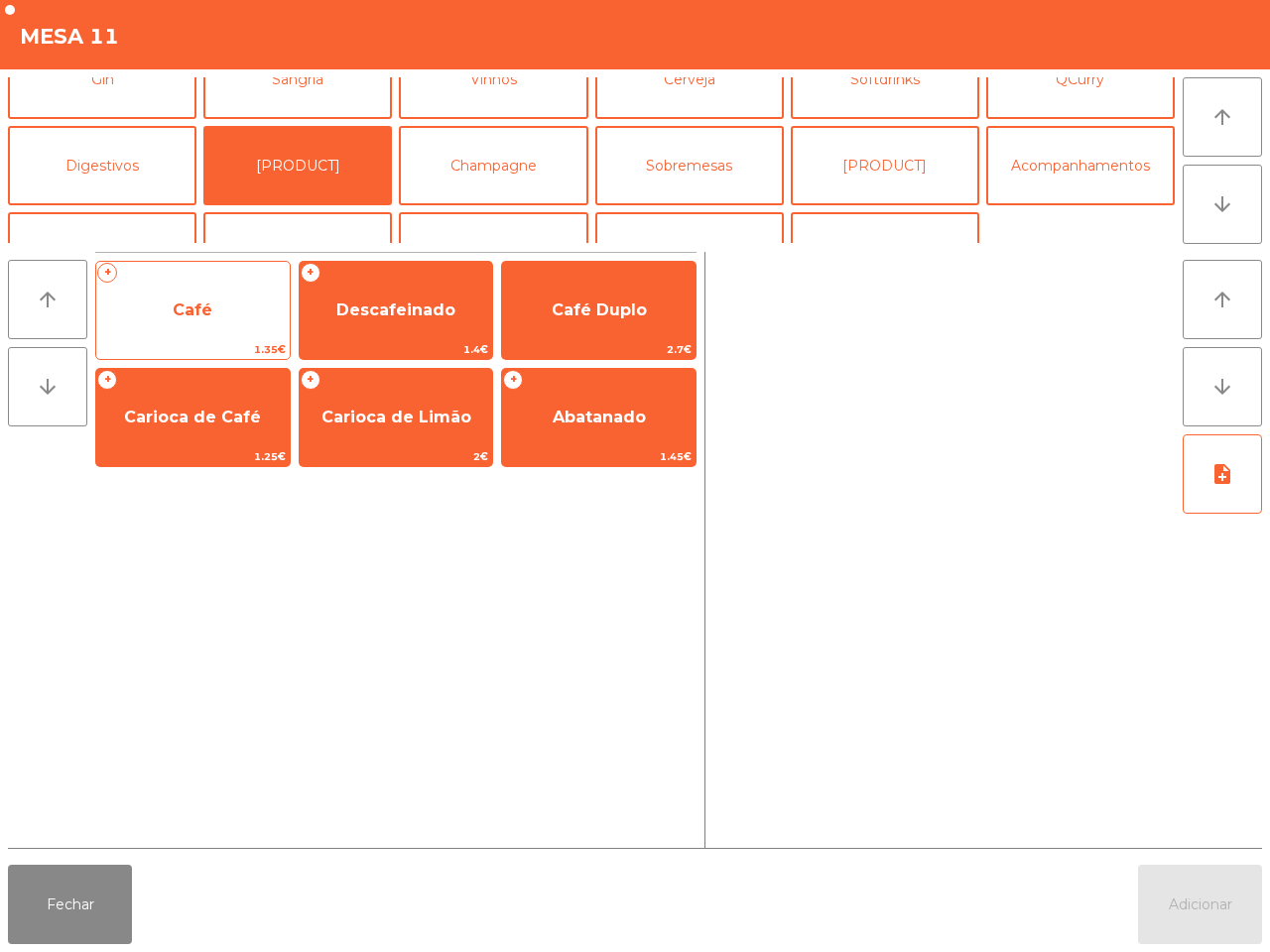 click on "Café" 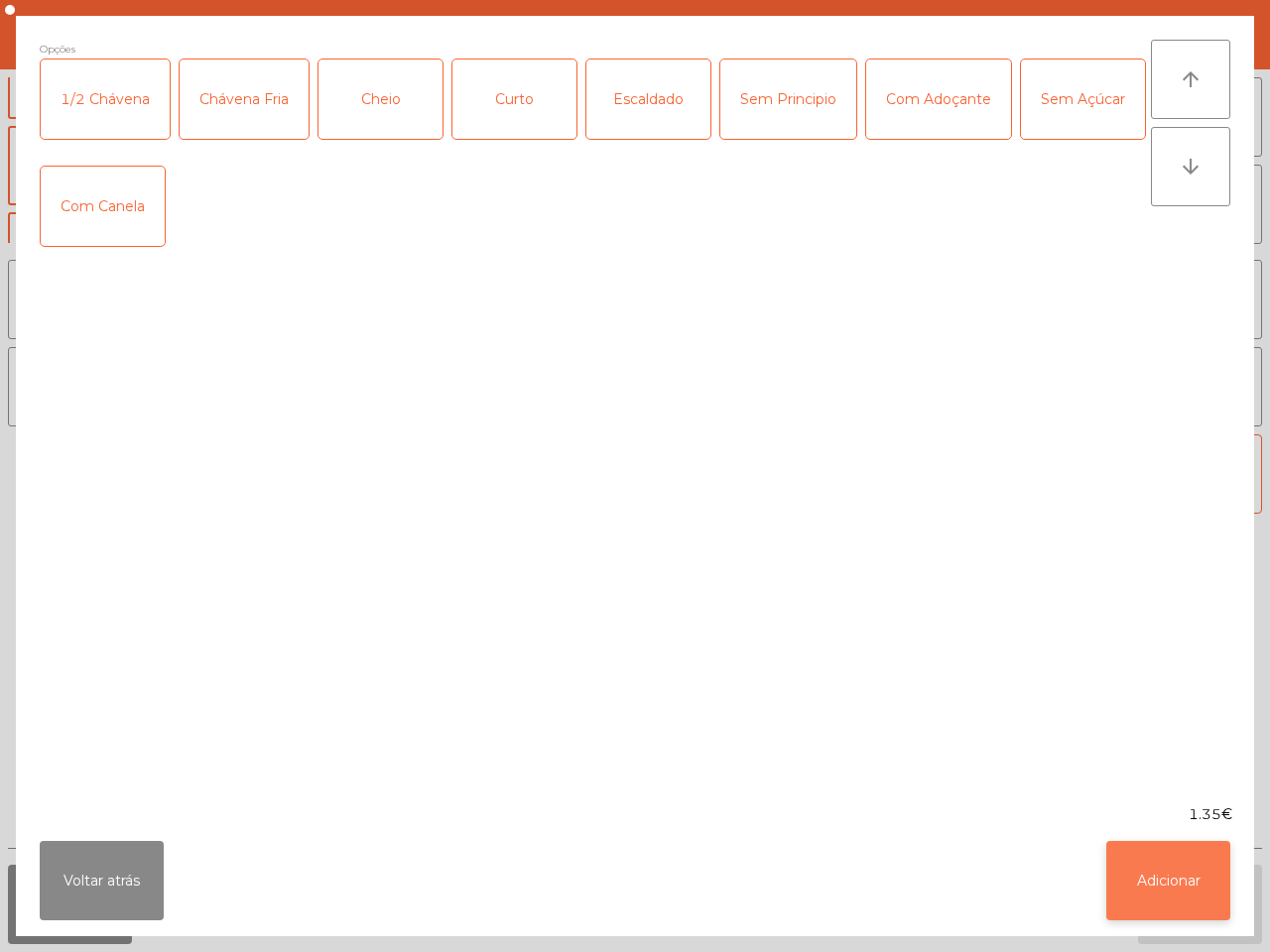 click on "Adicionar" 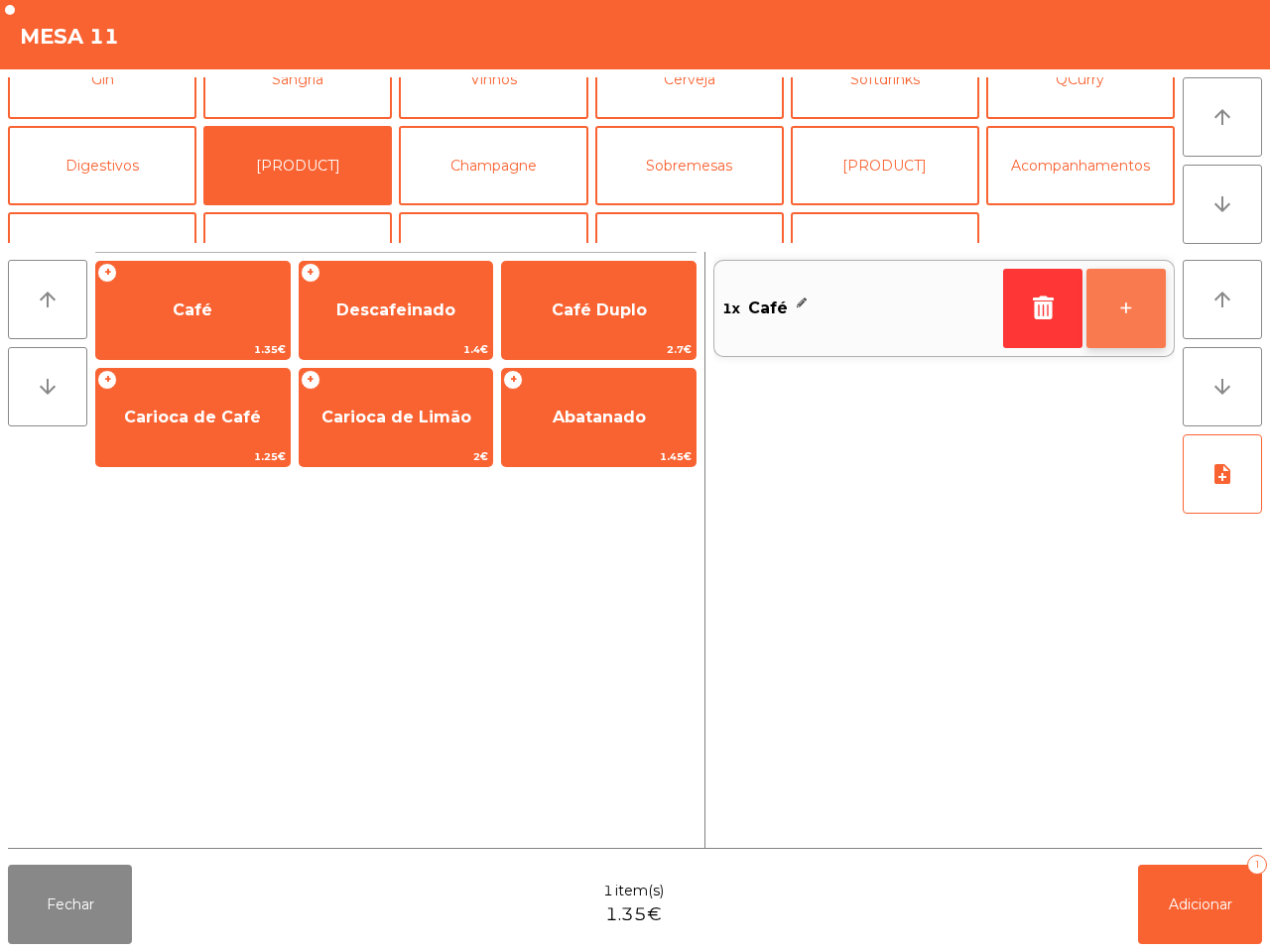click on "+" 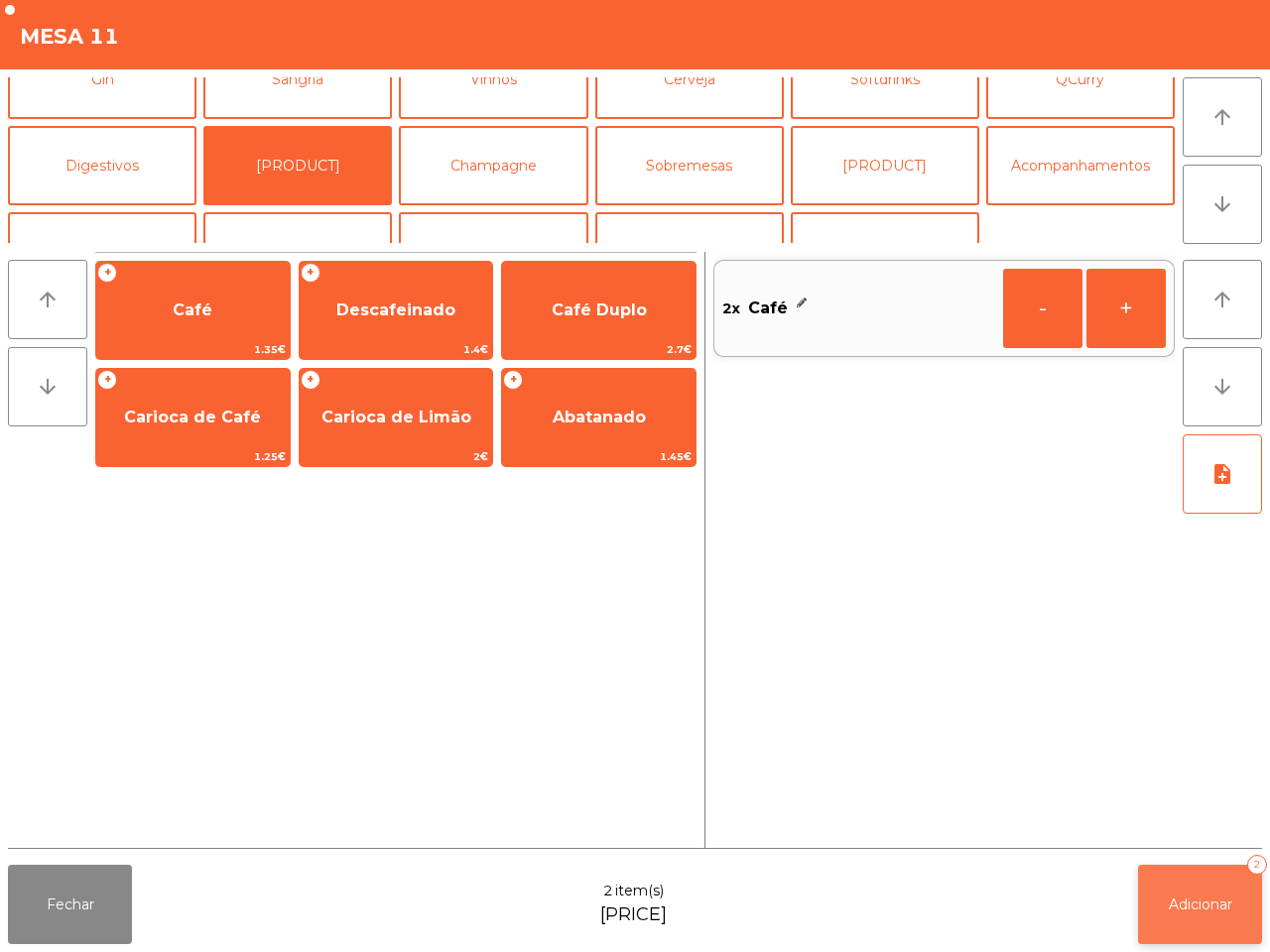 click on "Adicionar   2" 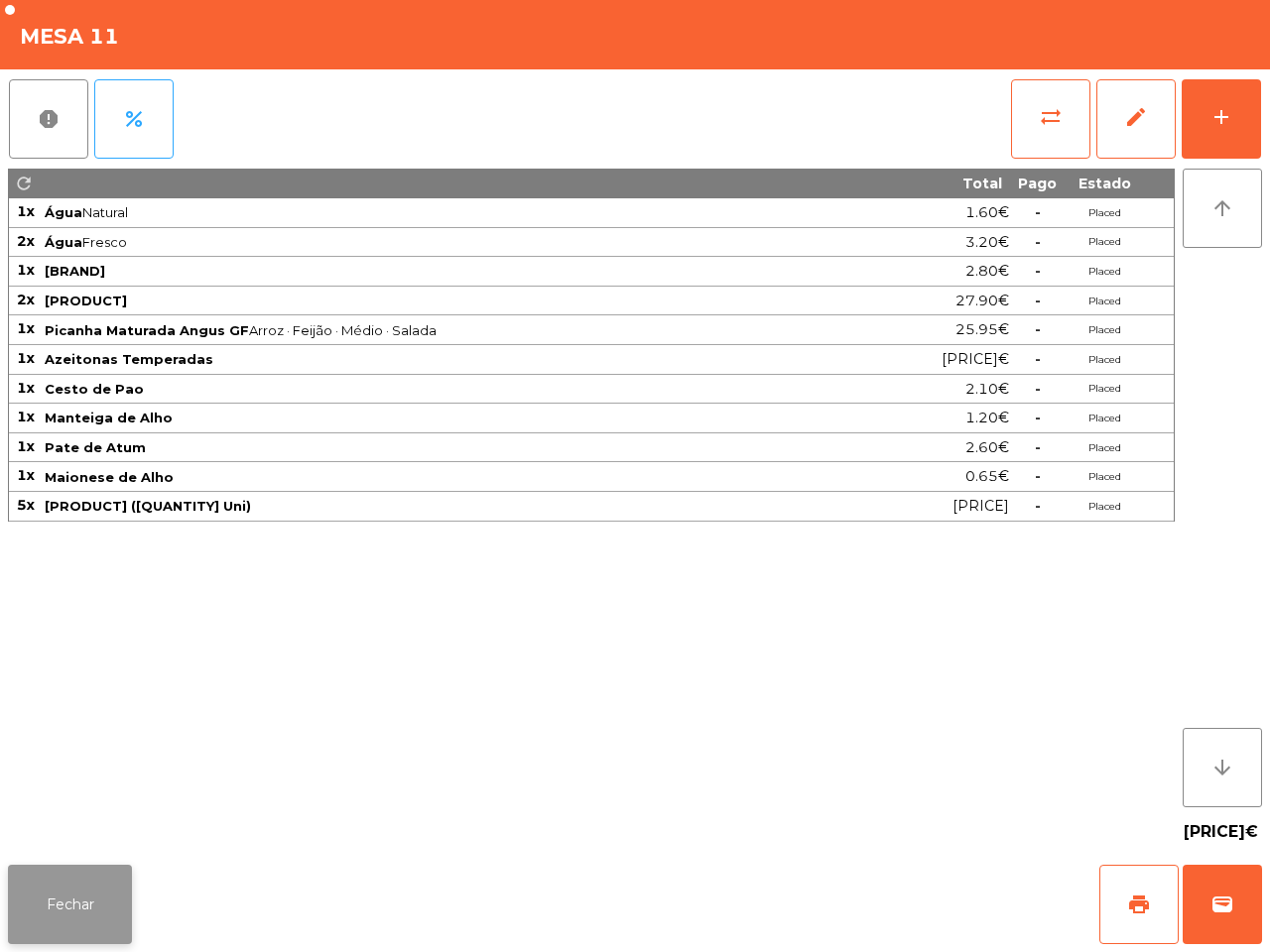 click on "Fechar" 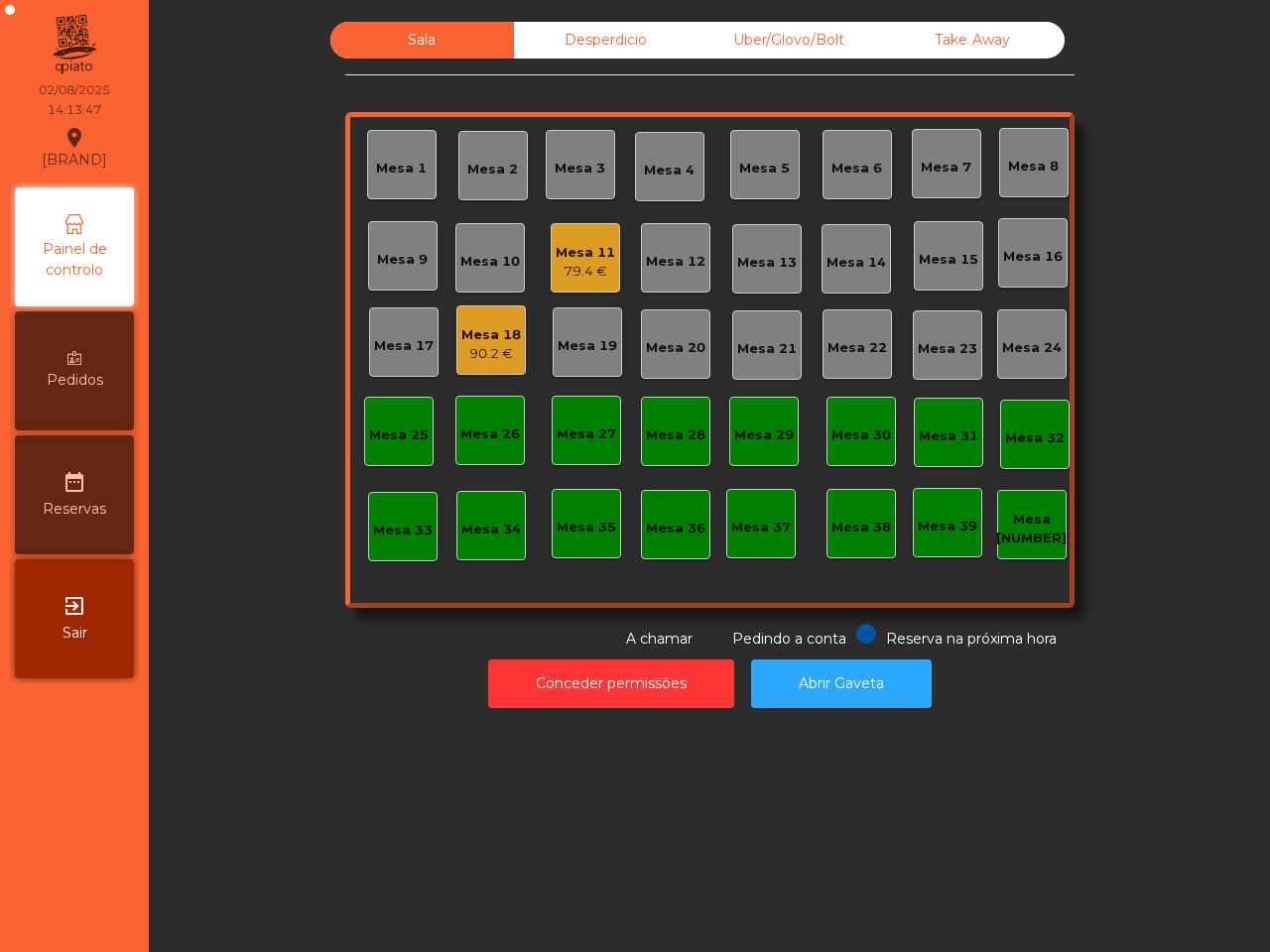 click on "90.2 €" 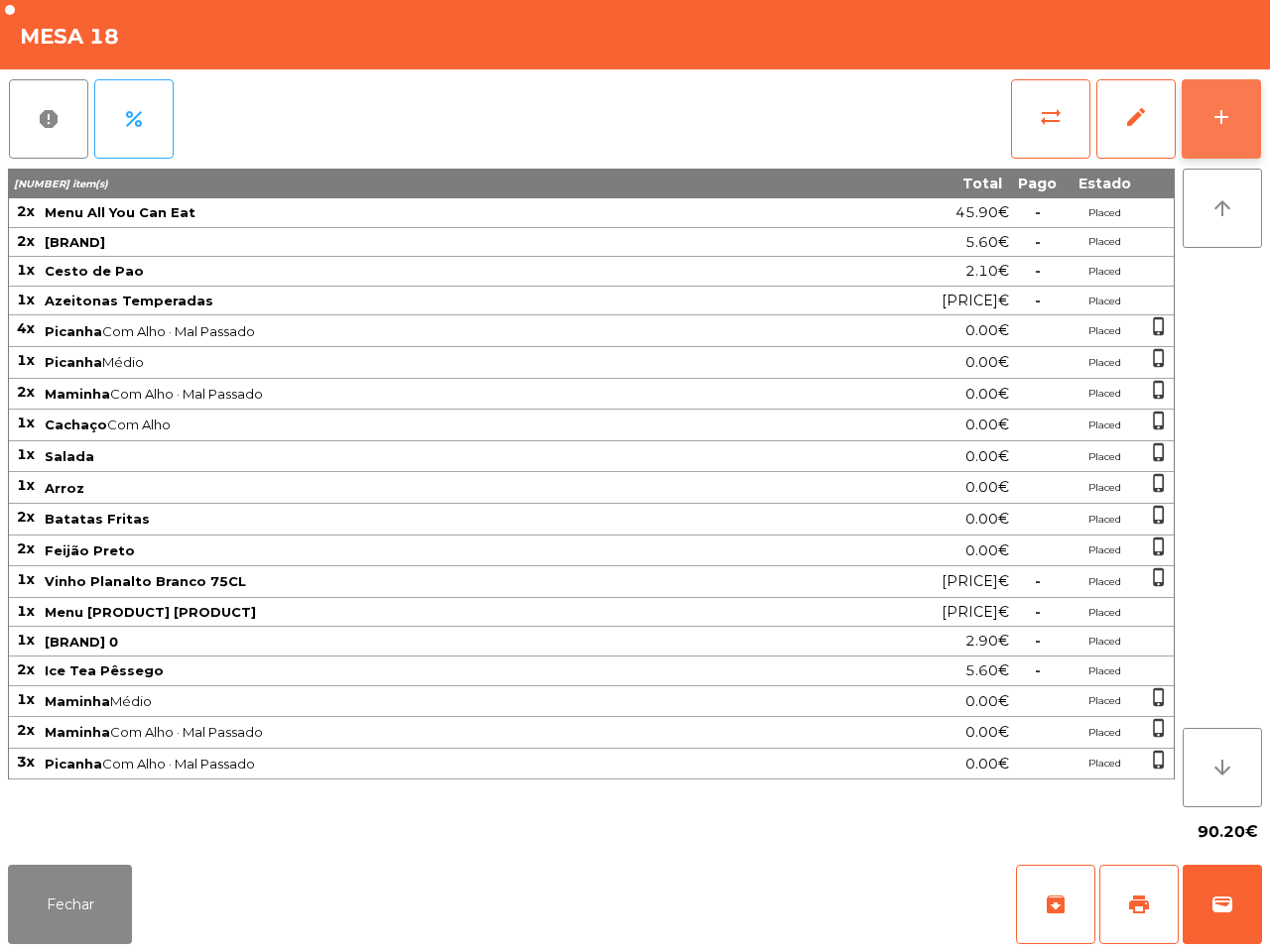 click on "add" 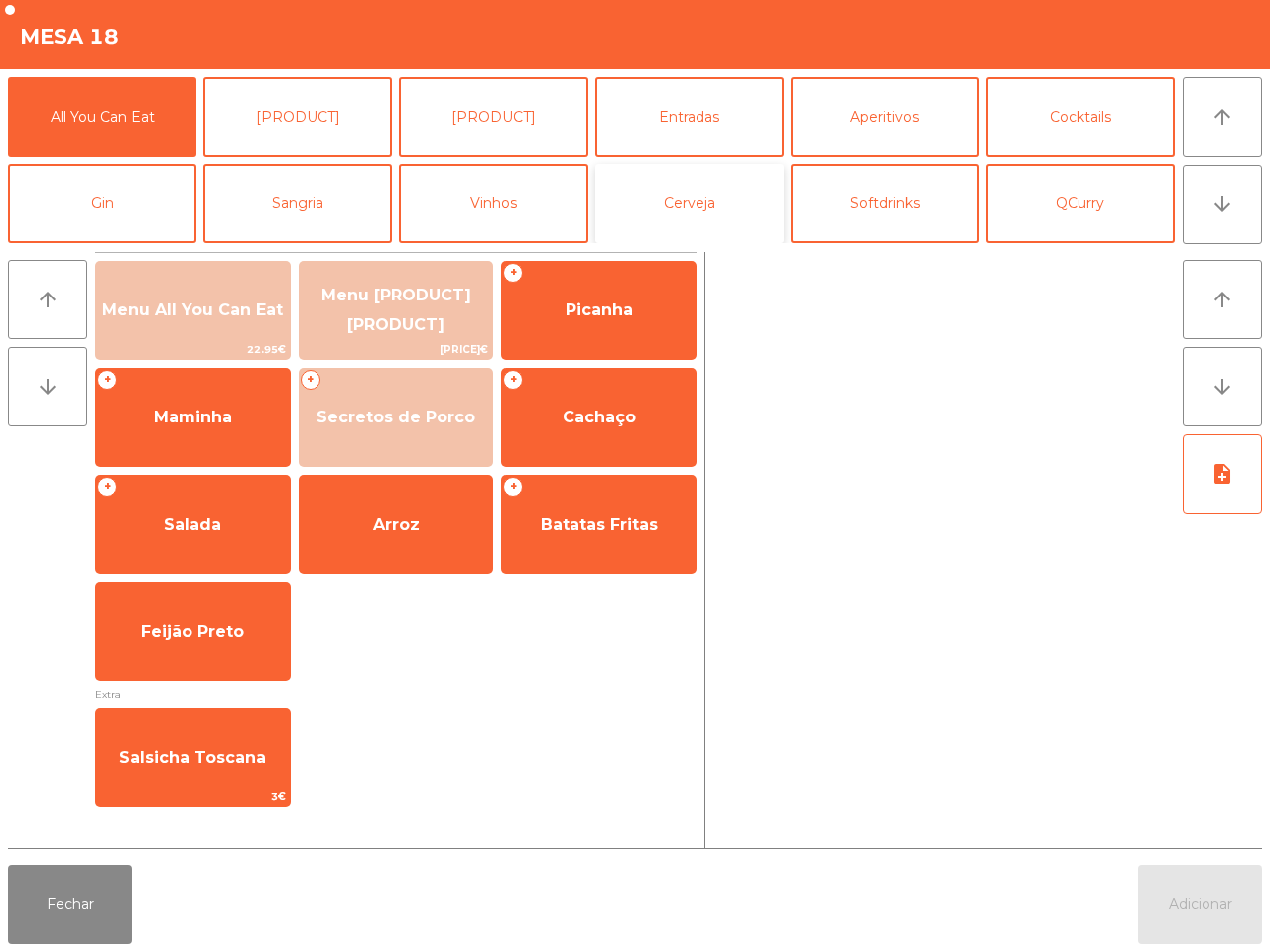 click on "Cerveja" 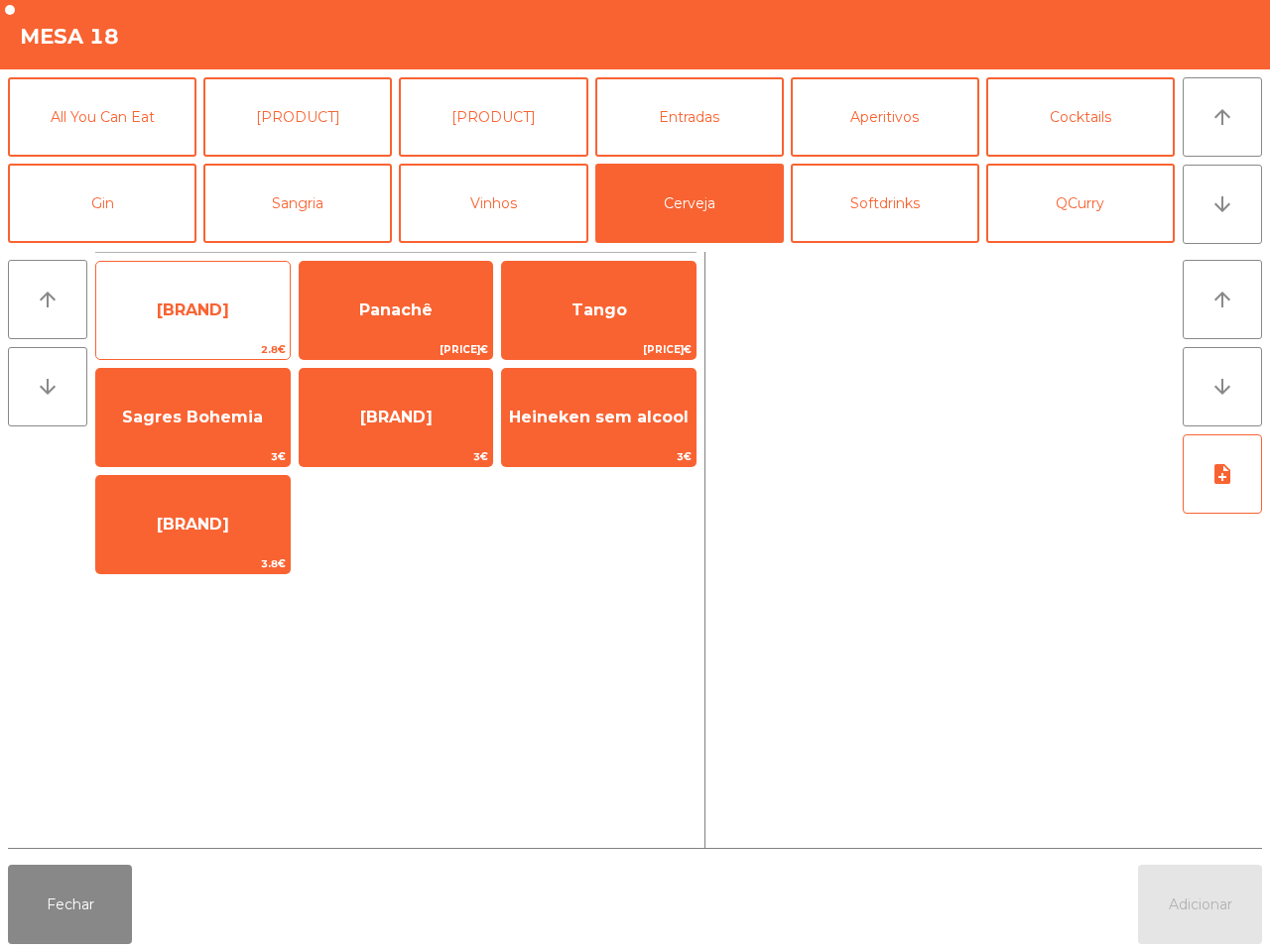 click on "[BRAND]" 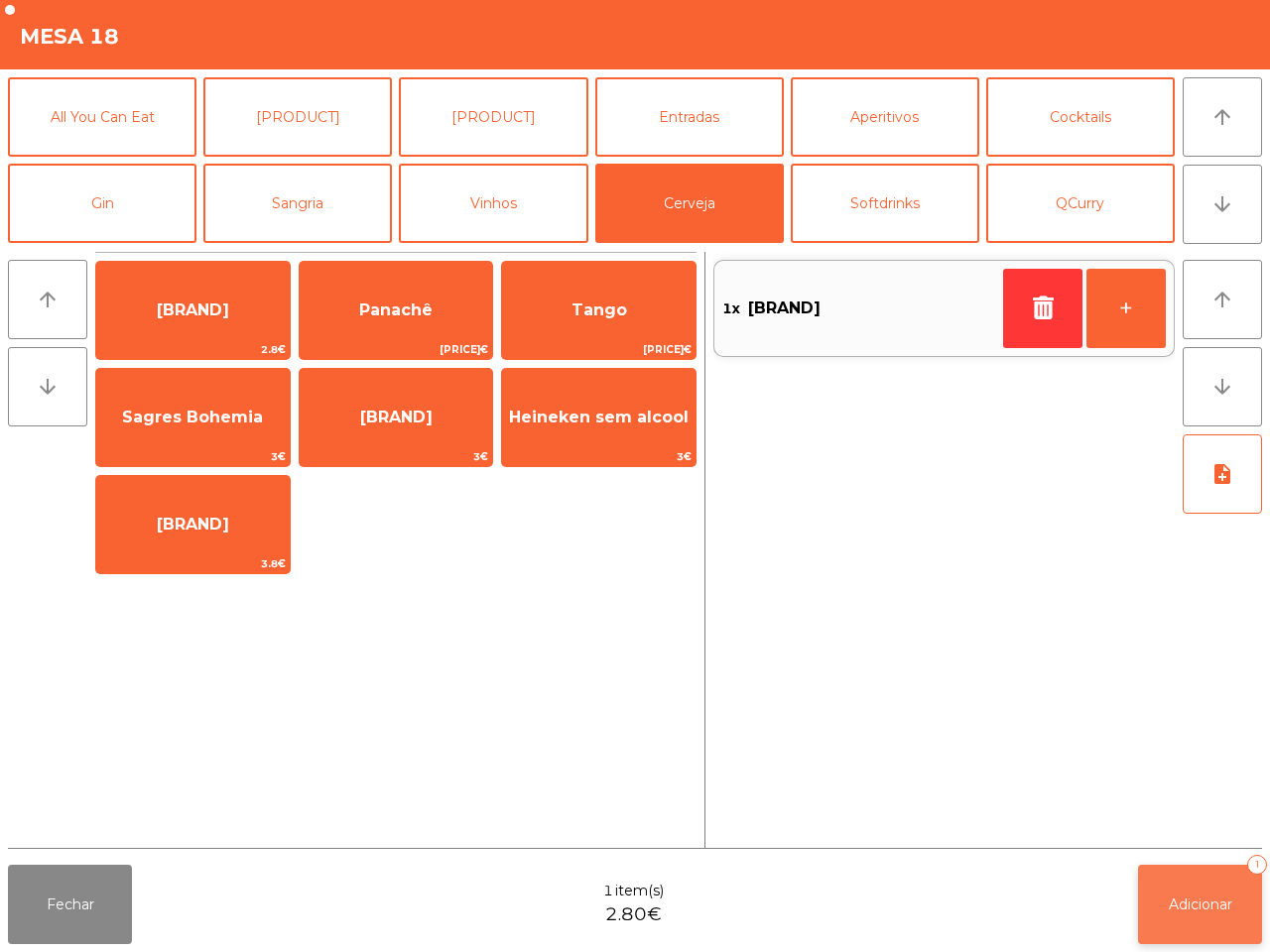 click on "Adicionar   1" 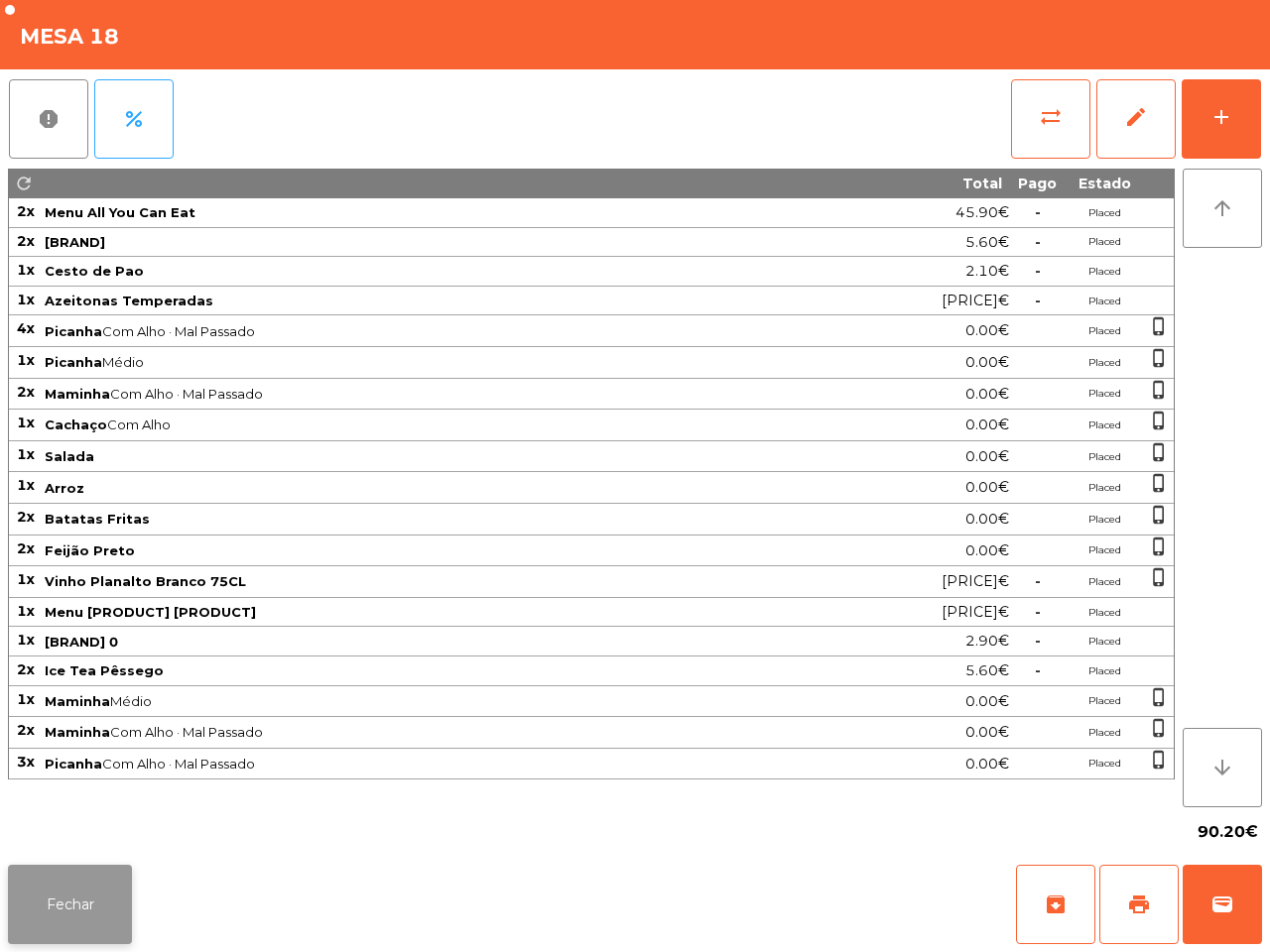 click on "Fechar" 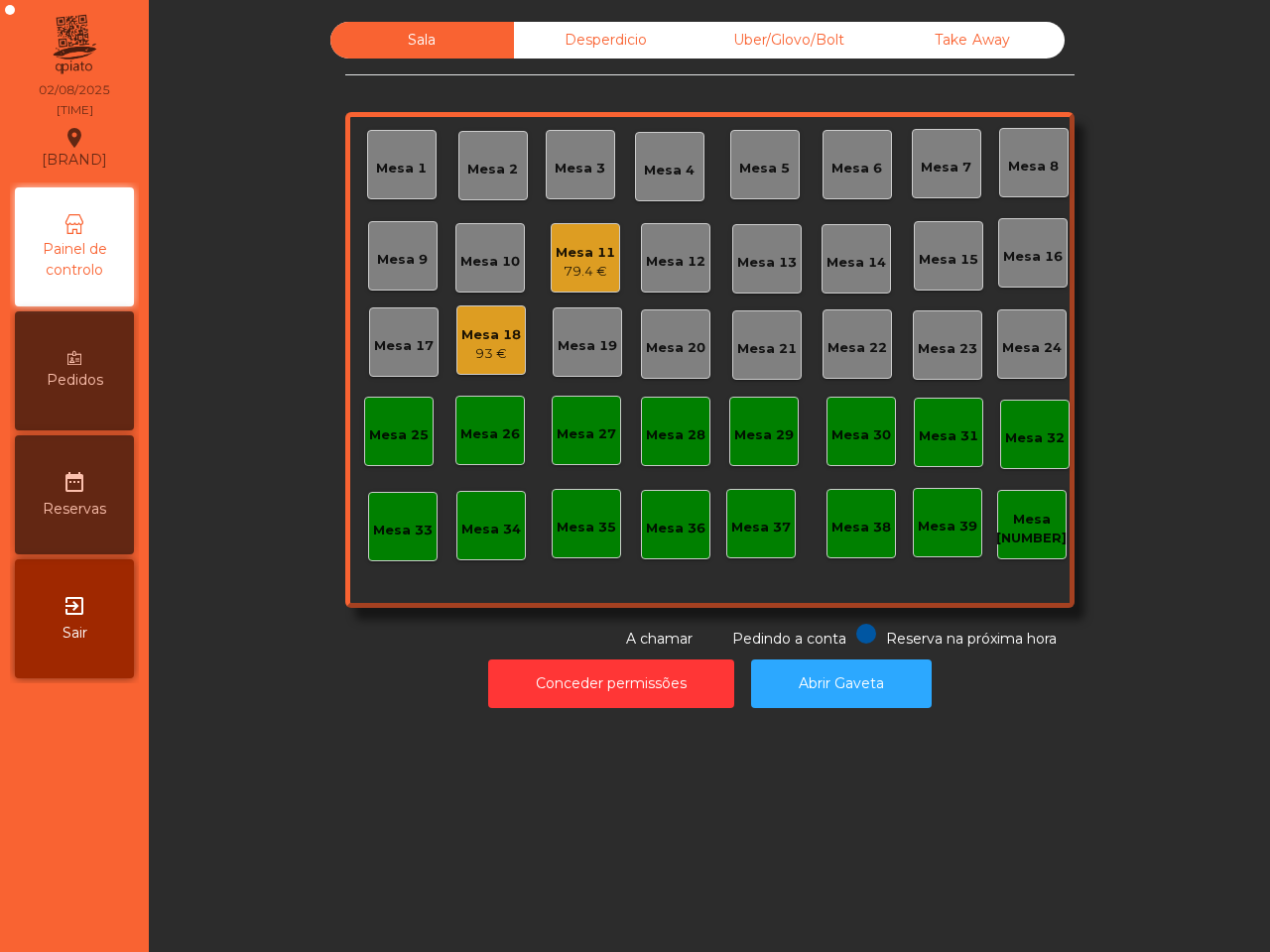 click on "Mesa 11" 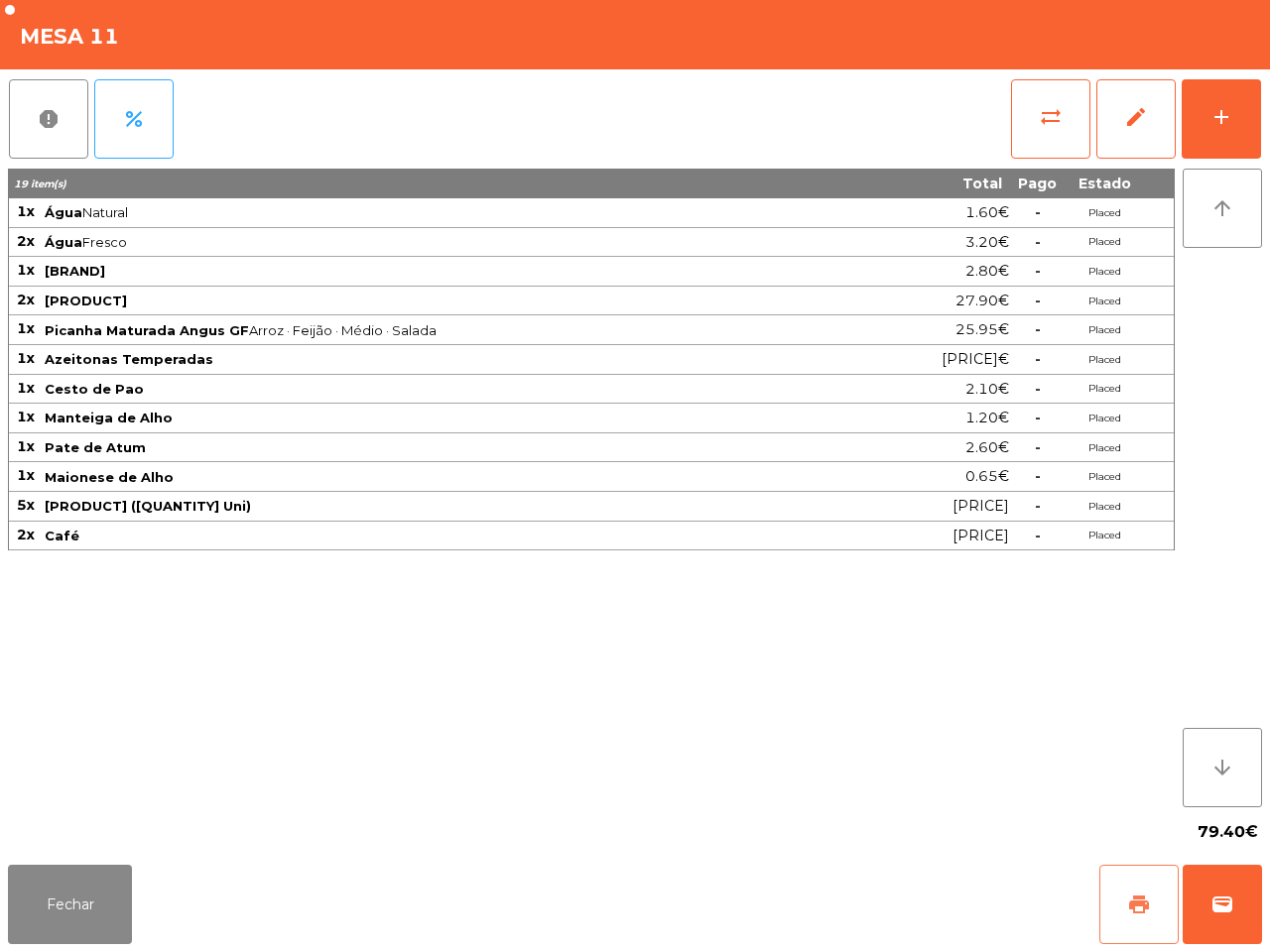 click on "print" 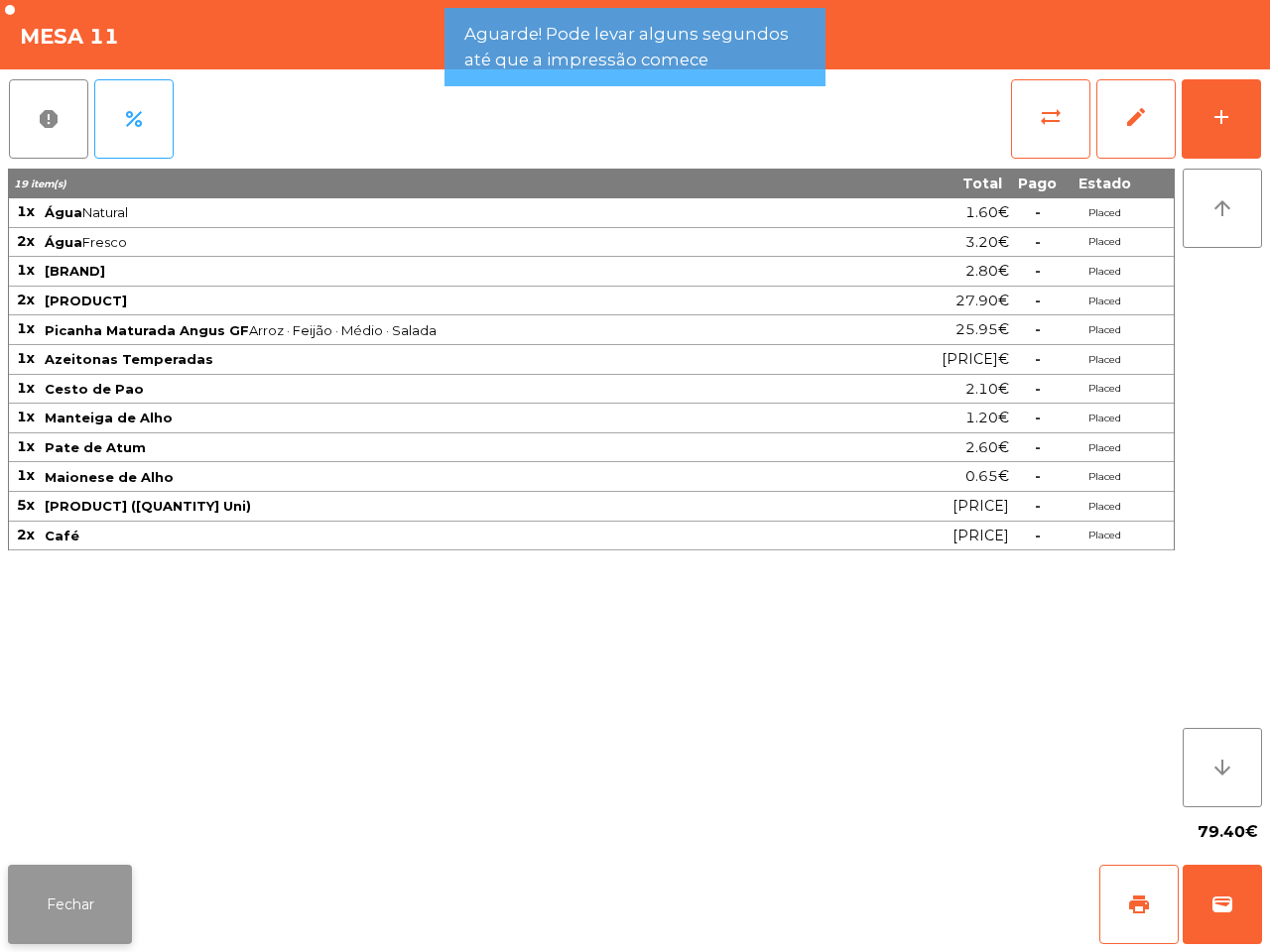 click on "Fechar" 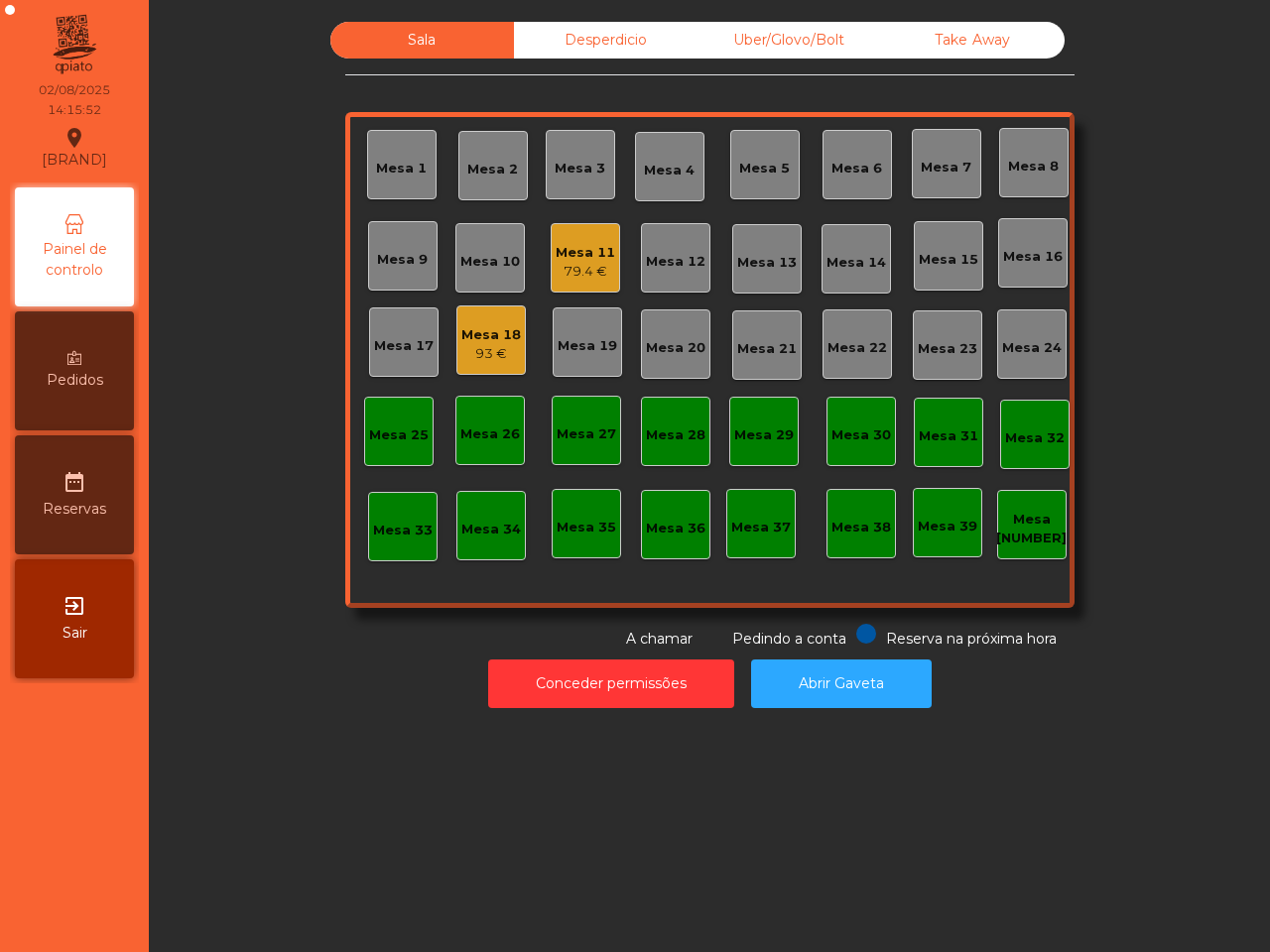 click on "Mesa 11" 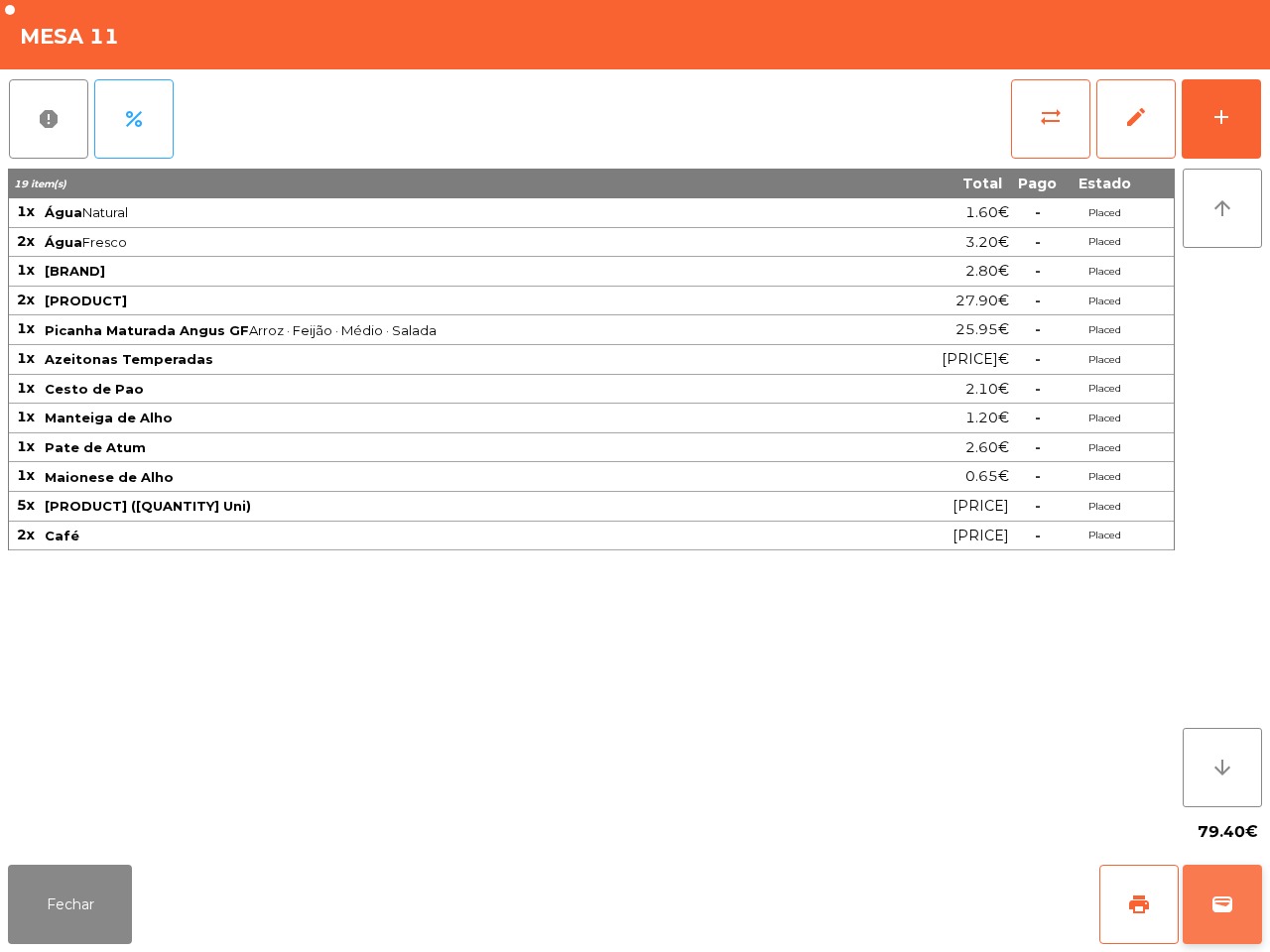 click on "wallet" 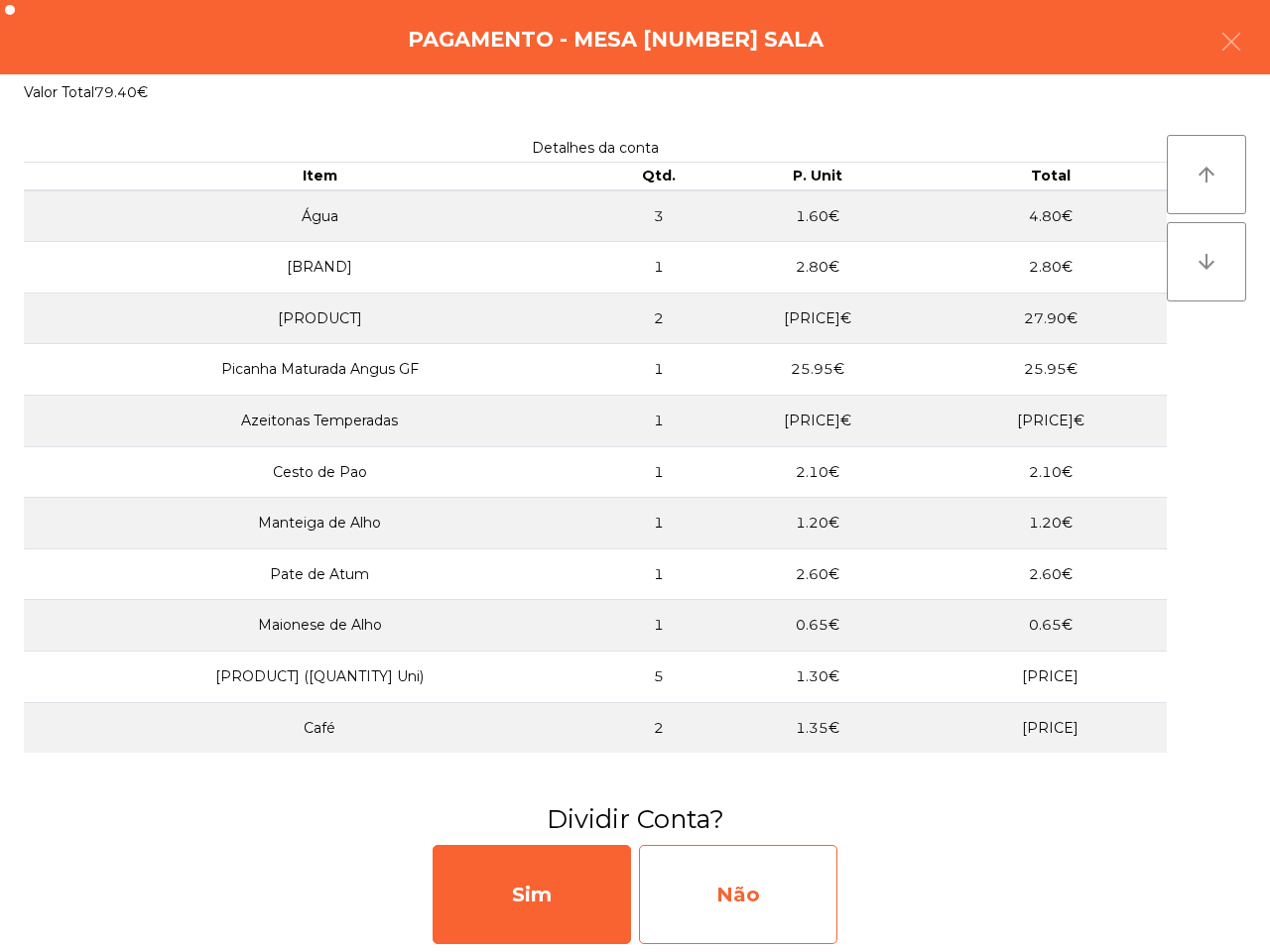 click on "Não" 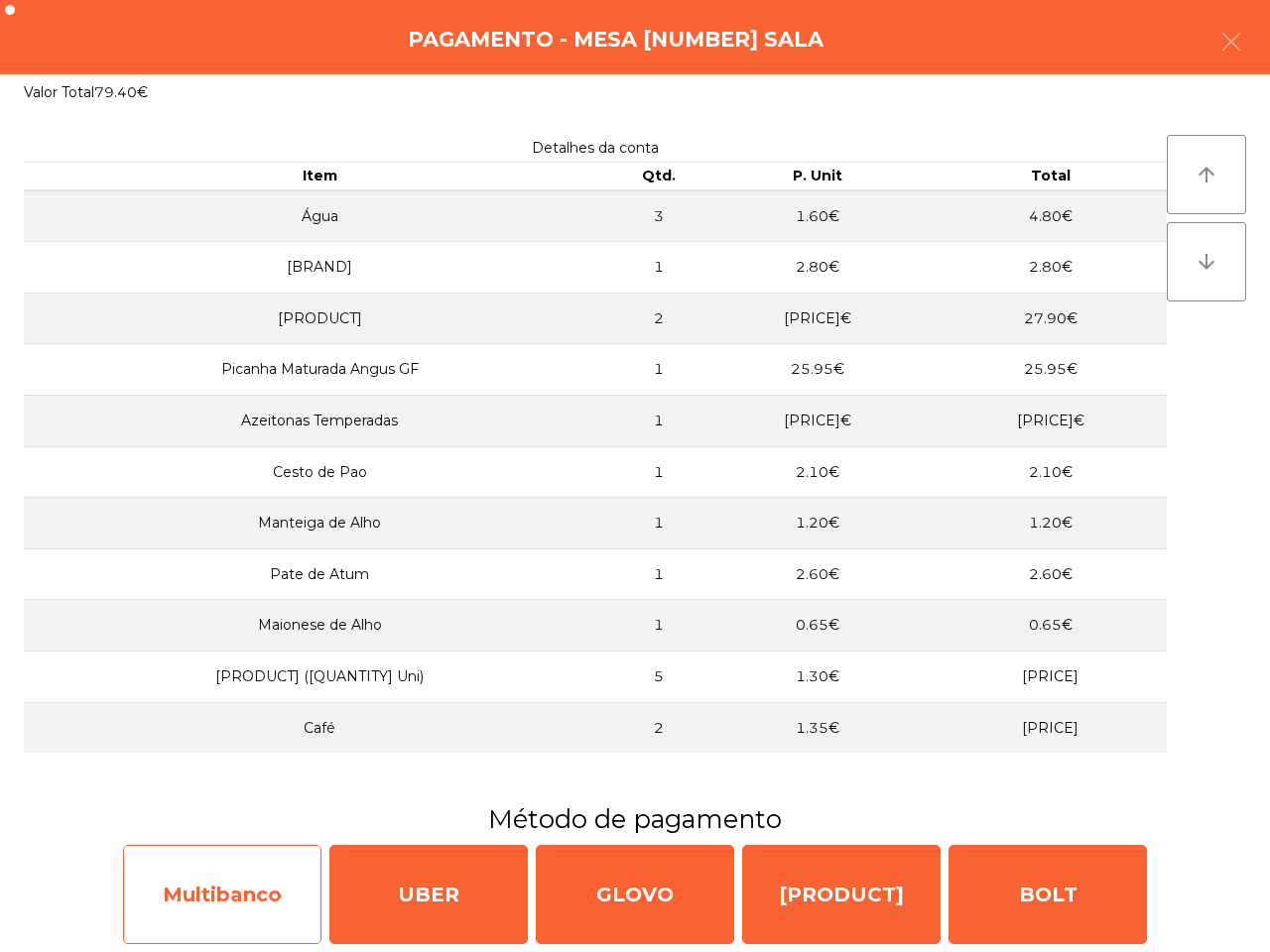 click on "Multibanco" 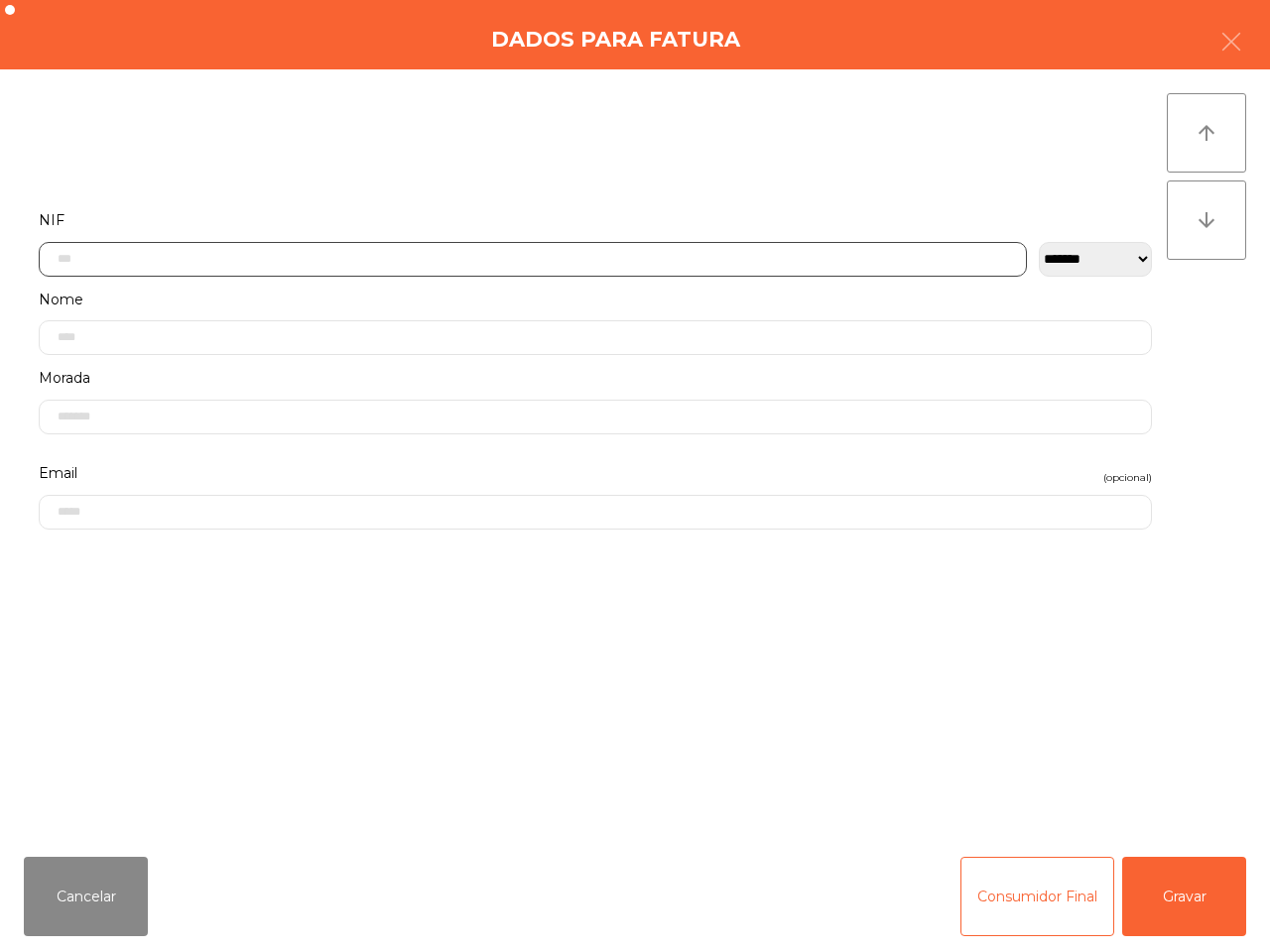 click 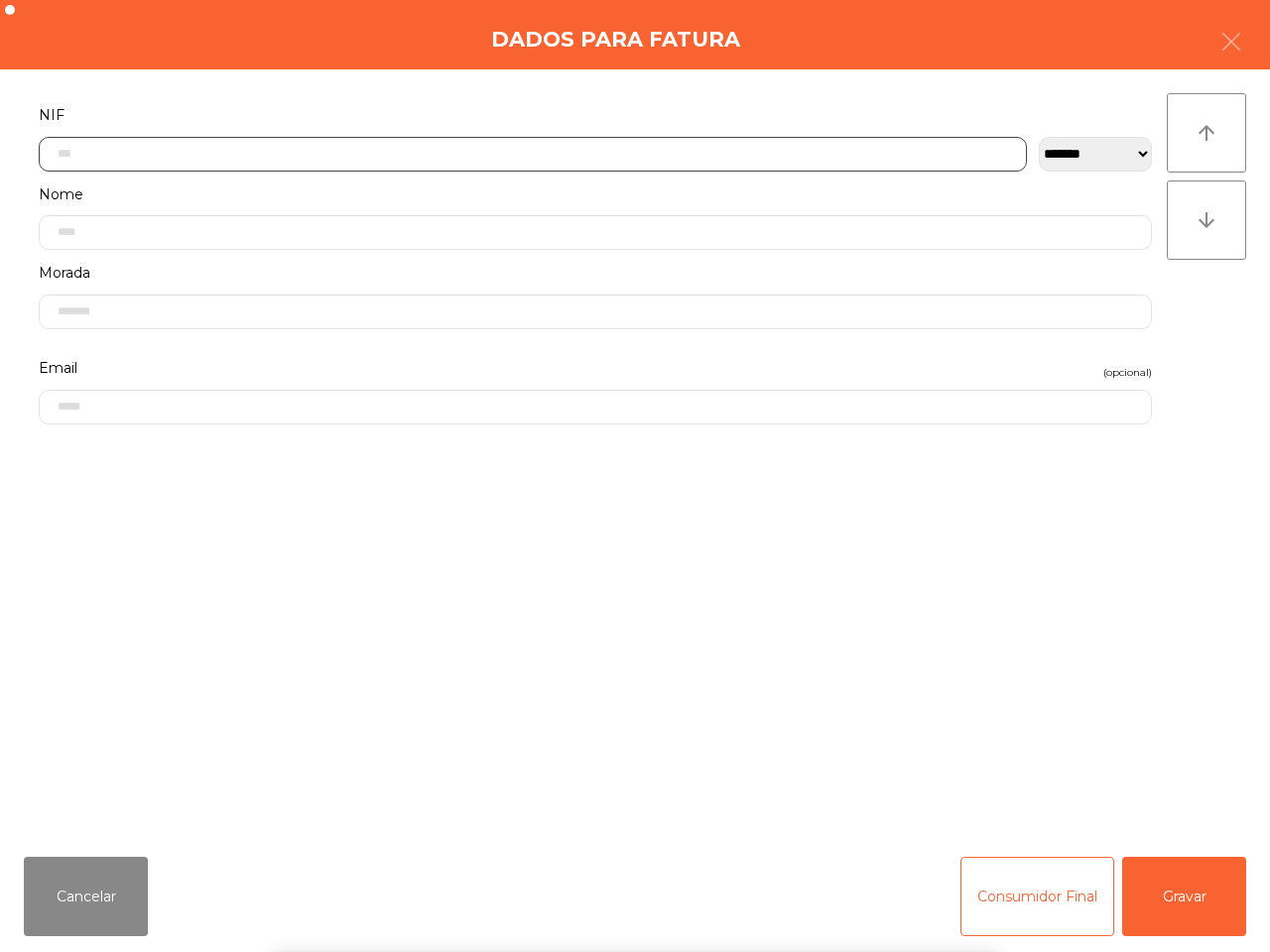 scroll, scrollTop: 111, scrollLeft: 0, axis: vertical 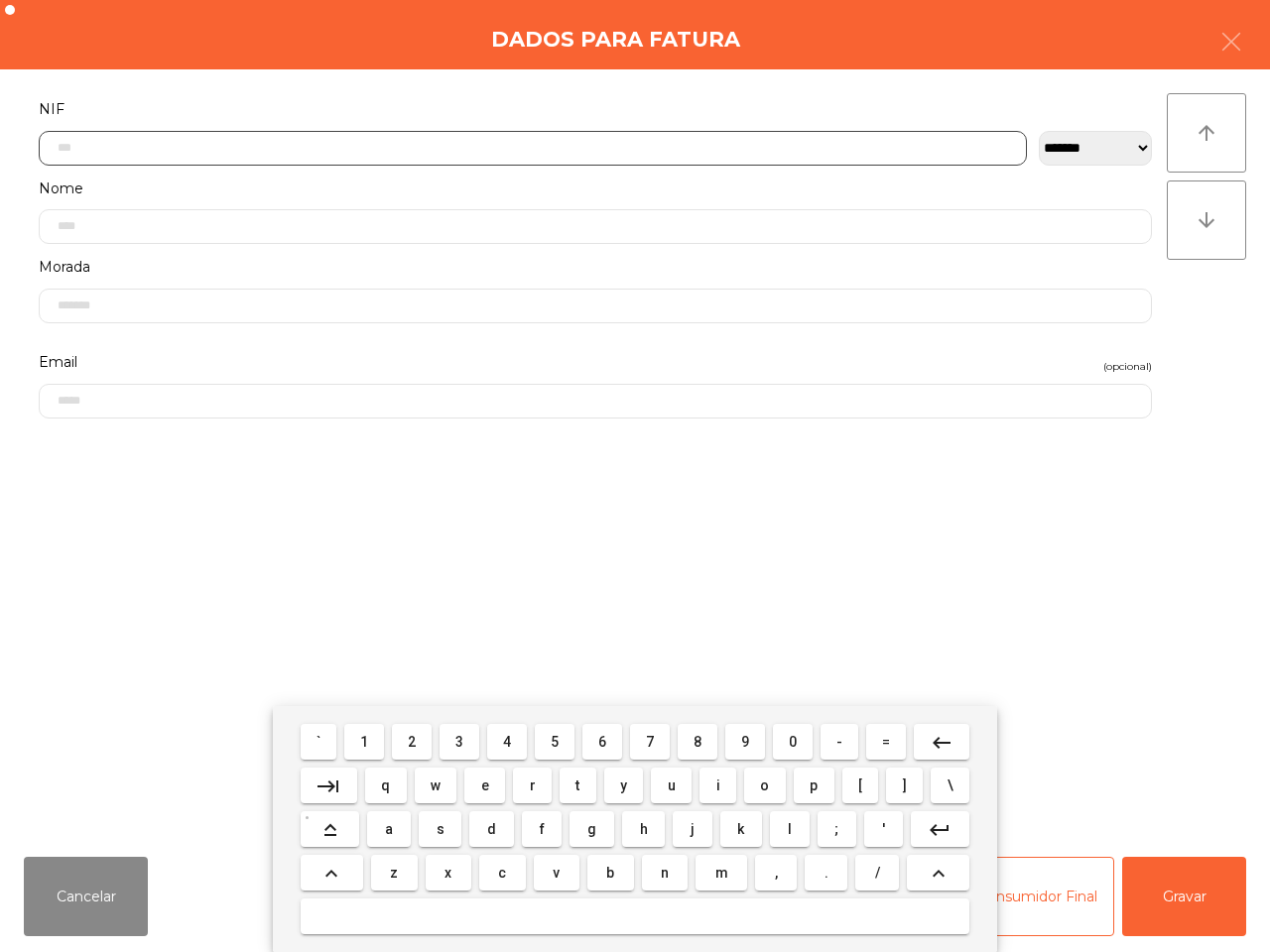 click on "5" at bounding box center (555, 742) 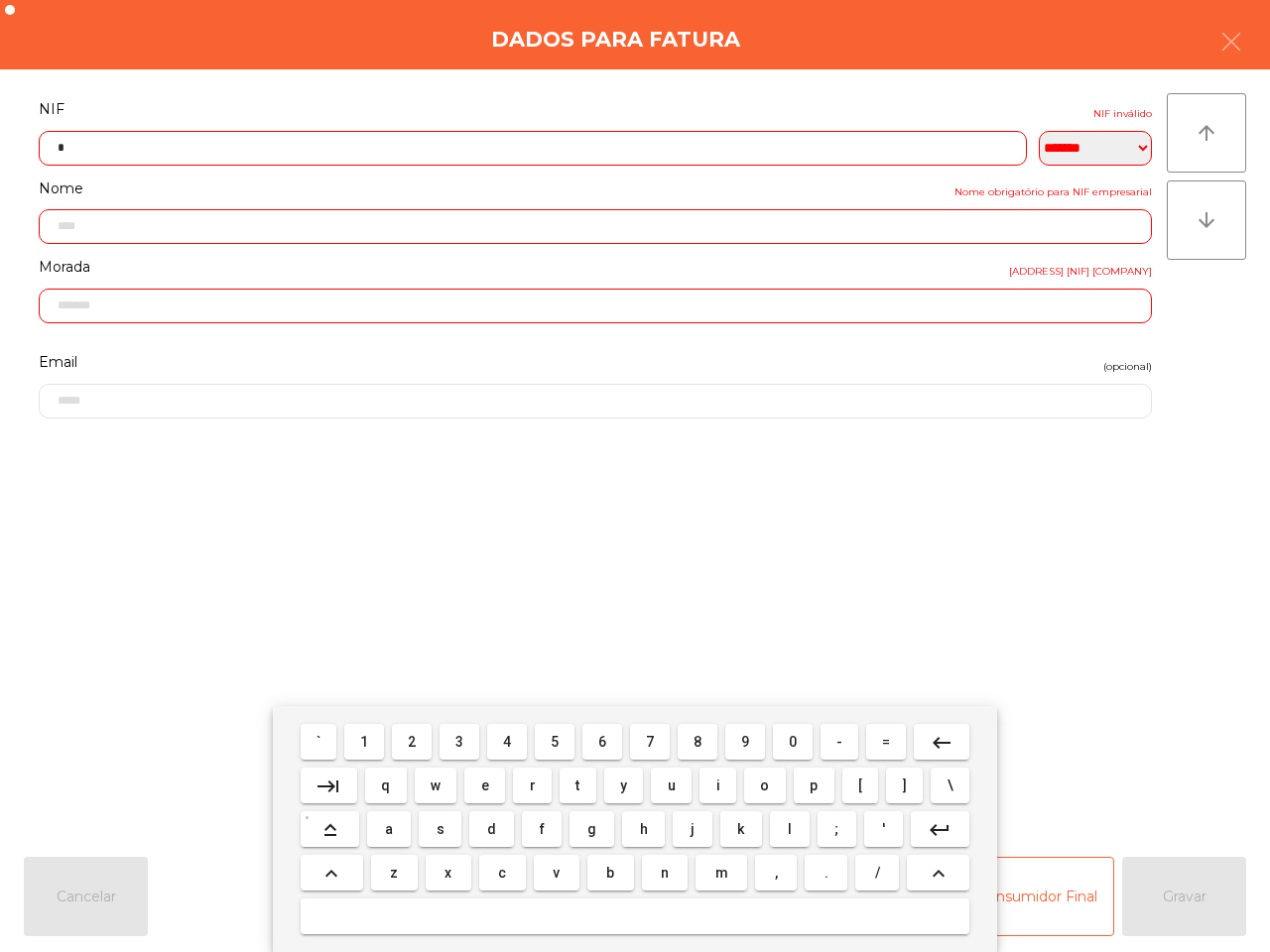 click on "0" at bounding box center (793, 742) 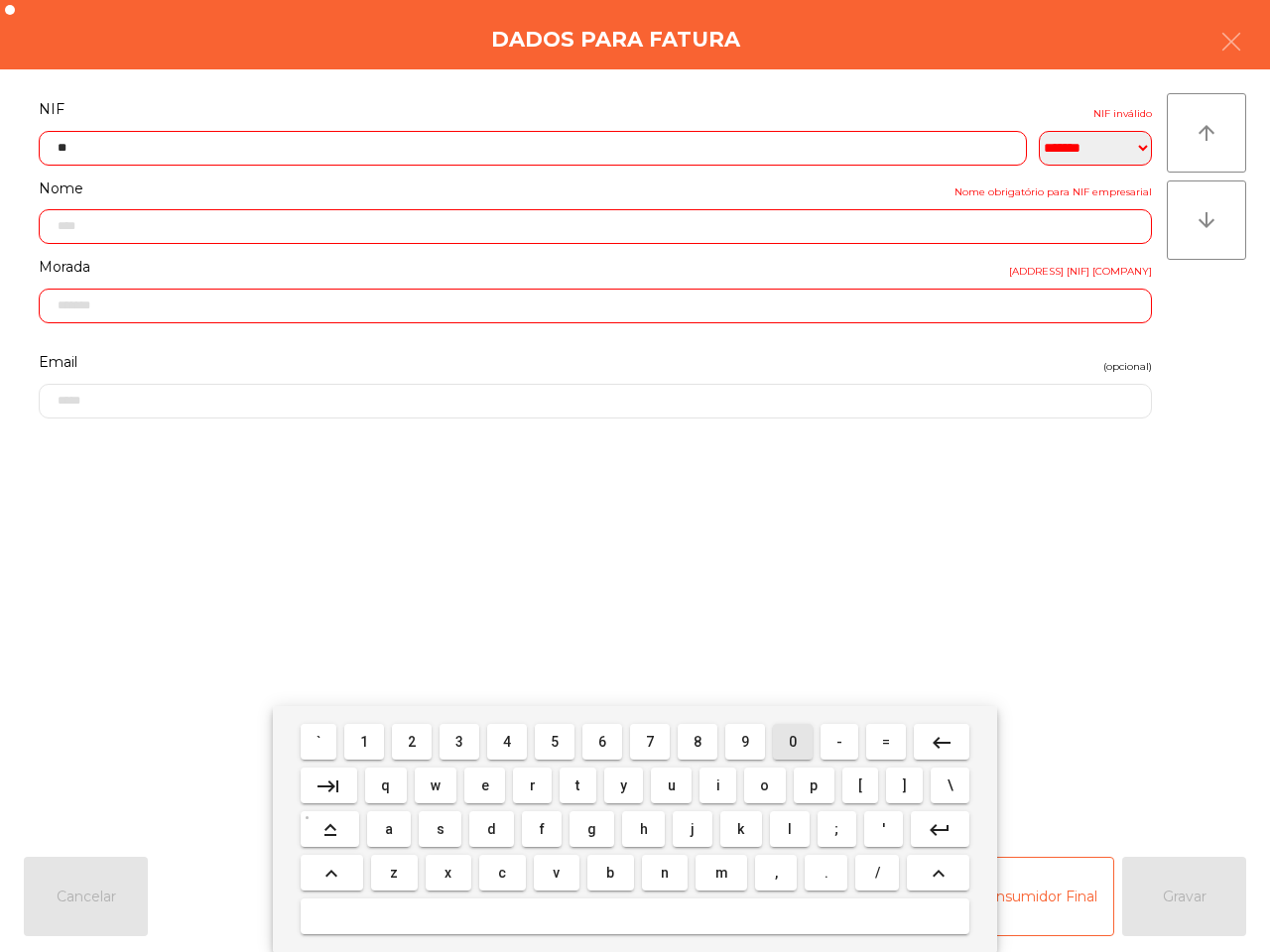 click on "8" at bounding box center (698, 742) 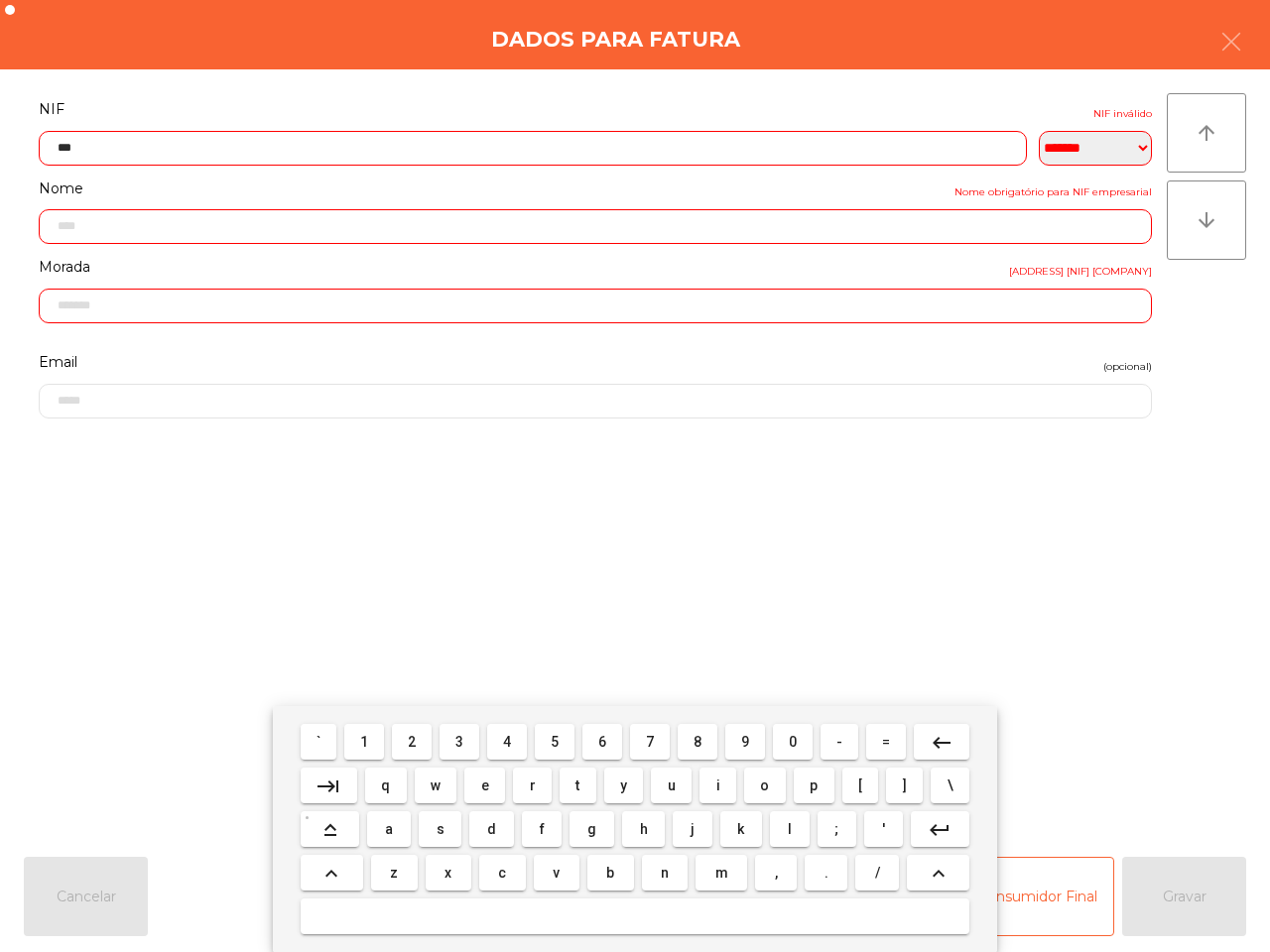 click on "6" at bounding box center [602, 742] 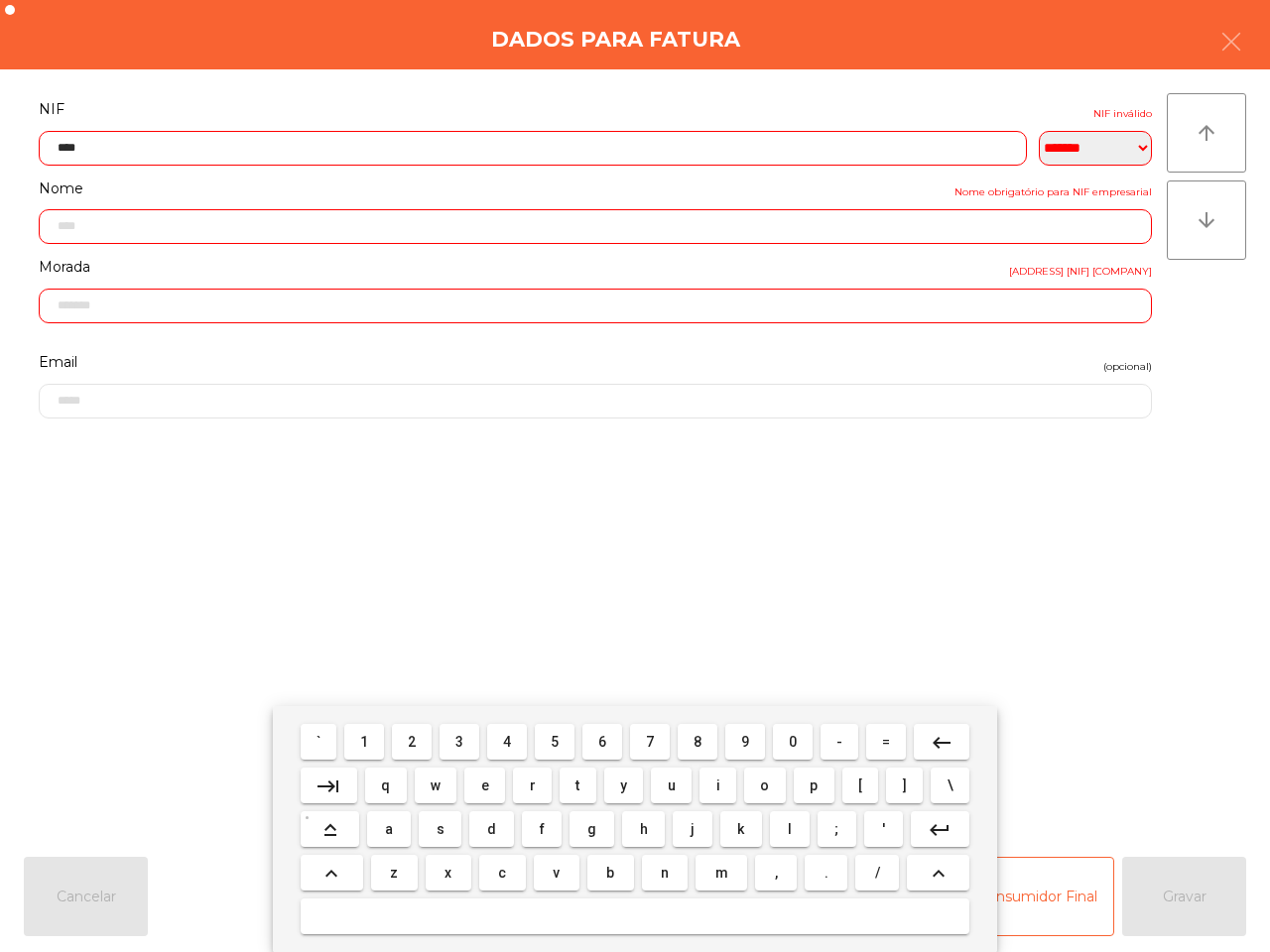 click on "2" at bounding box center [412, 742] 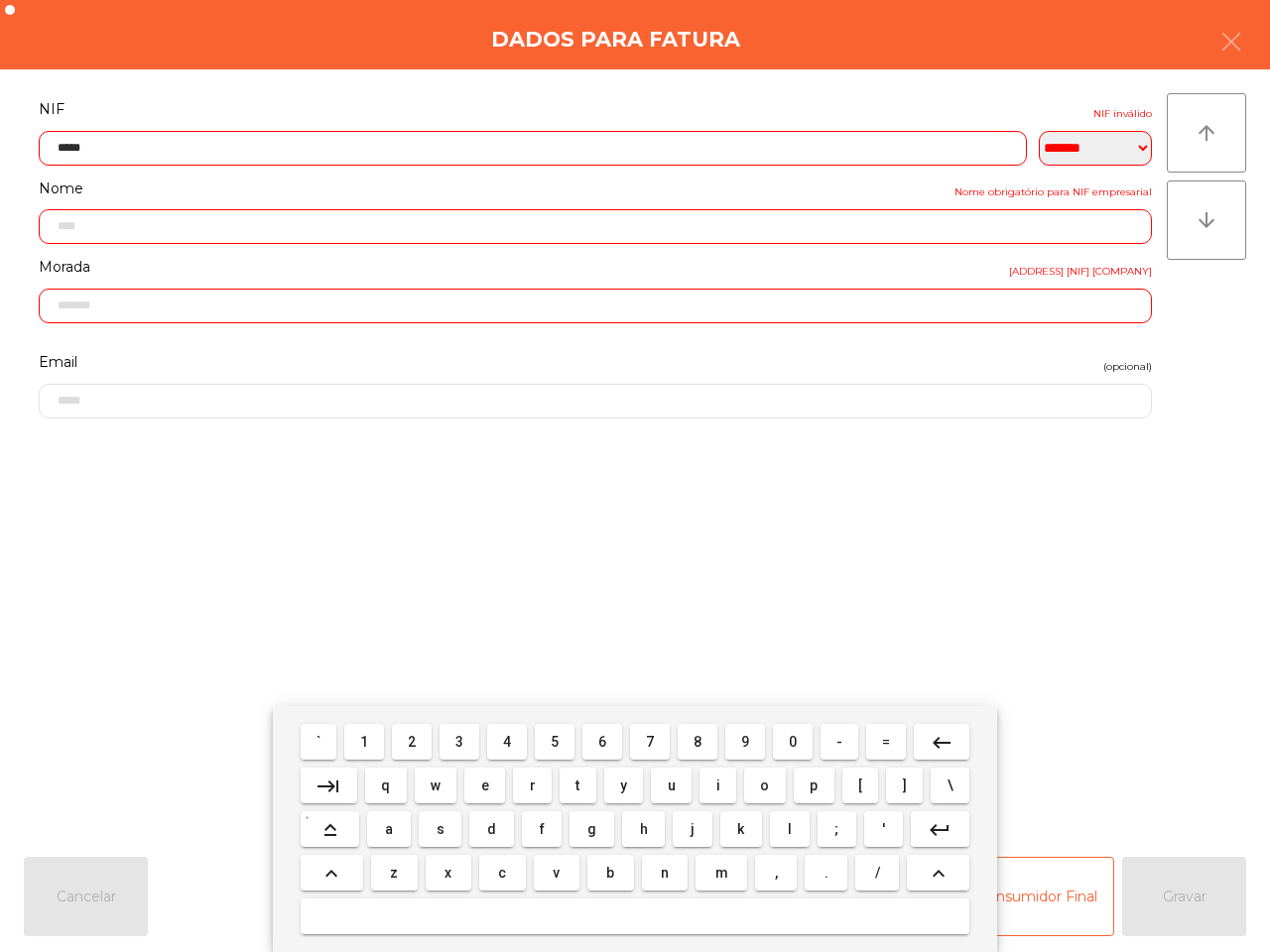 click on "6" at bounding box center [602, 742] 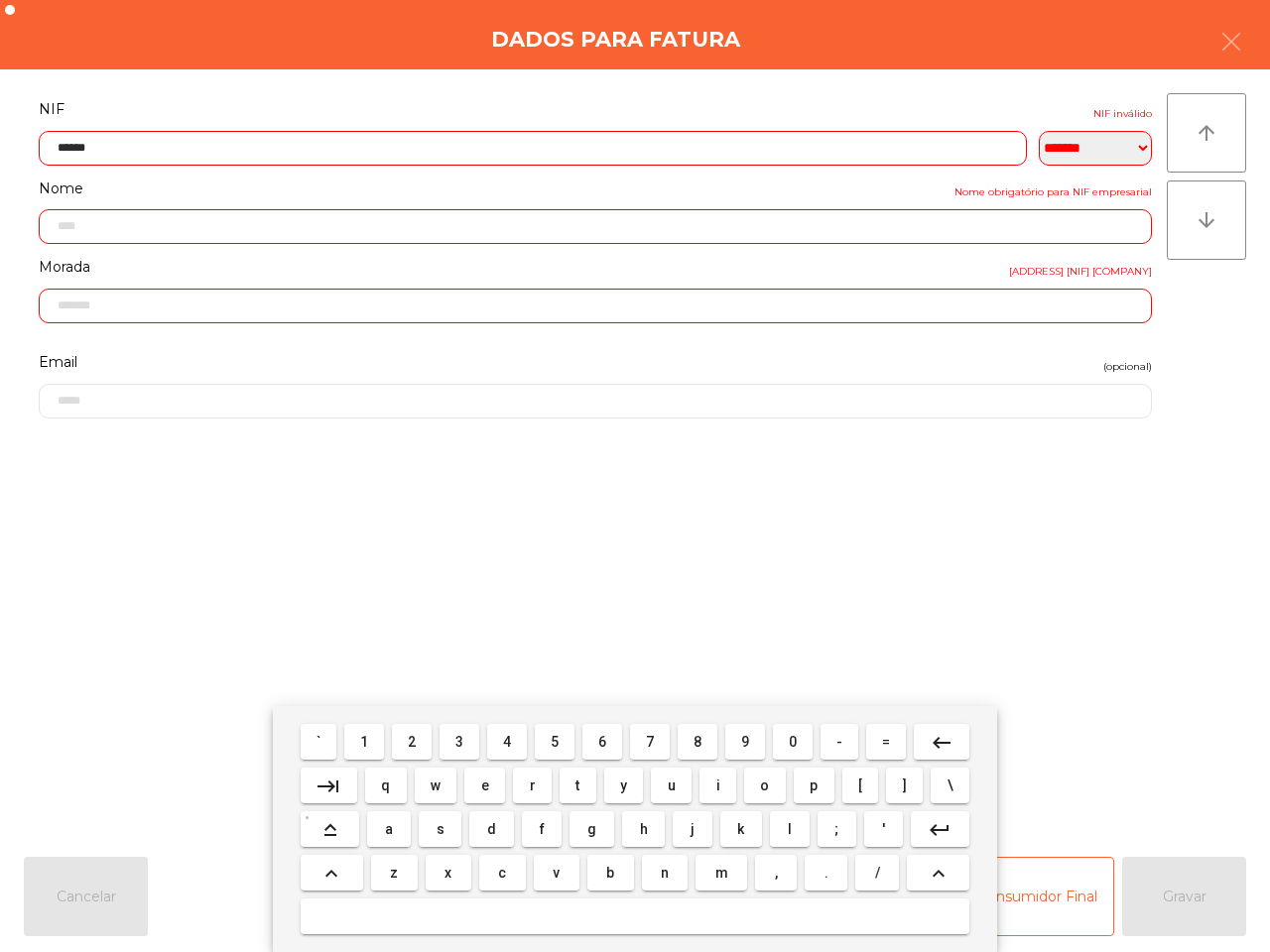 click on "8" at bounding box center [698, 742] 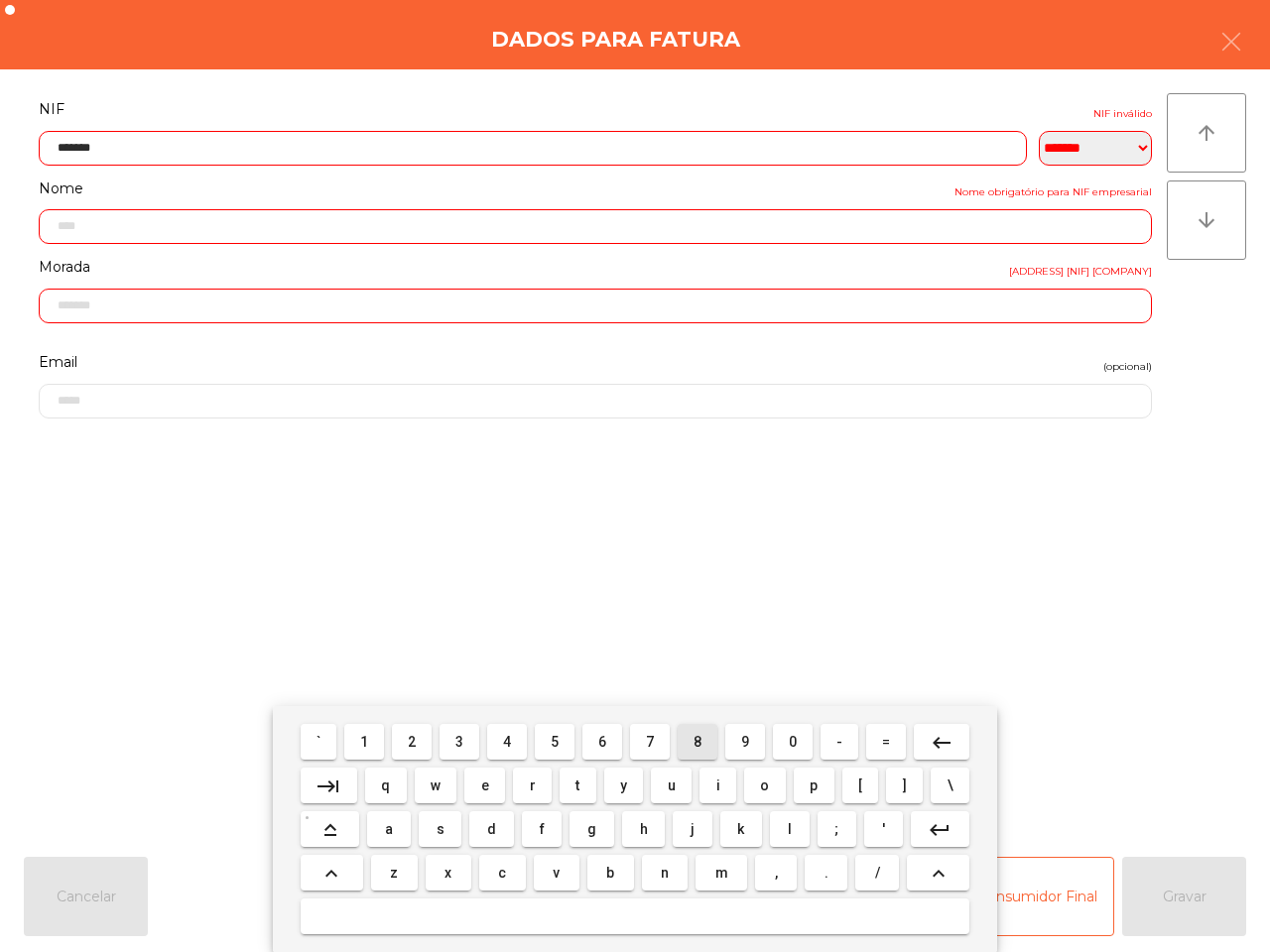 click on "7" at bounding box center [650, 742] 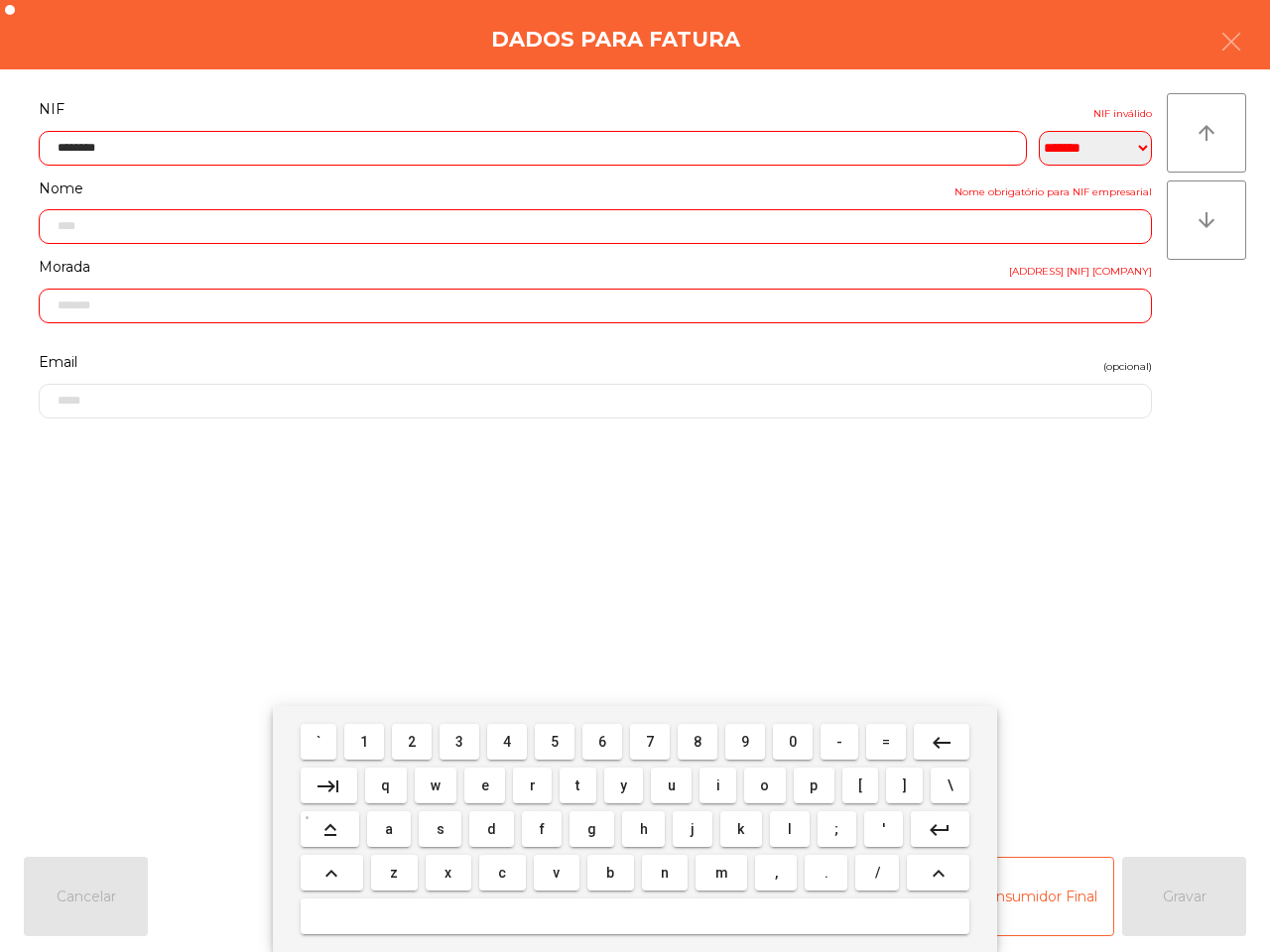 click on "0" at bounding box center [793, 742] 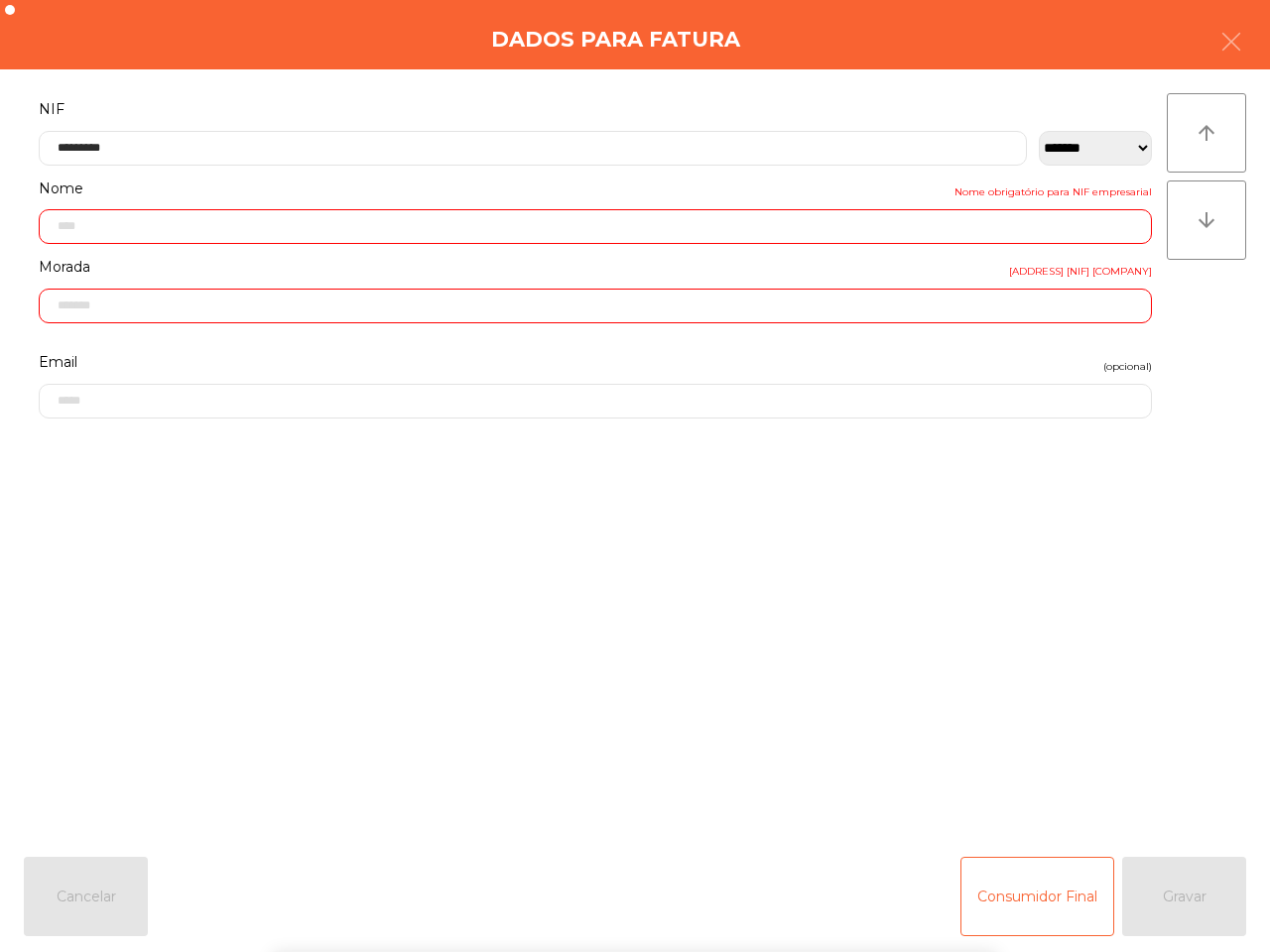 click on "**********" 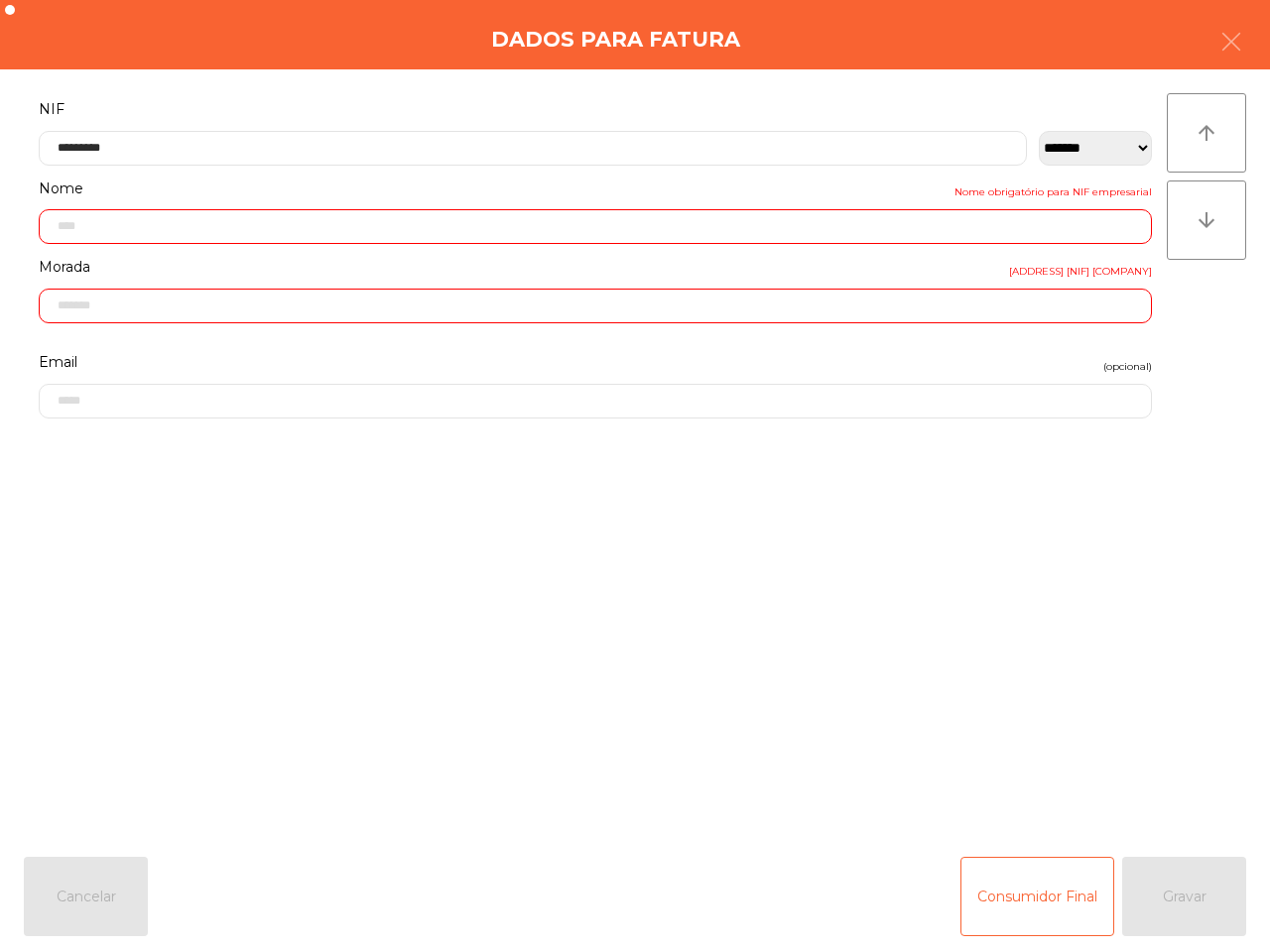 click on "**********" 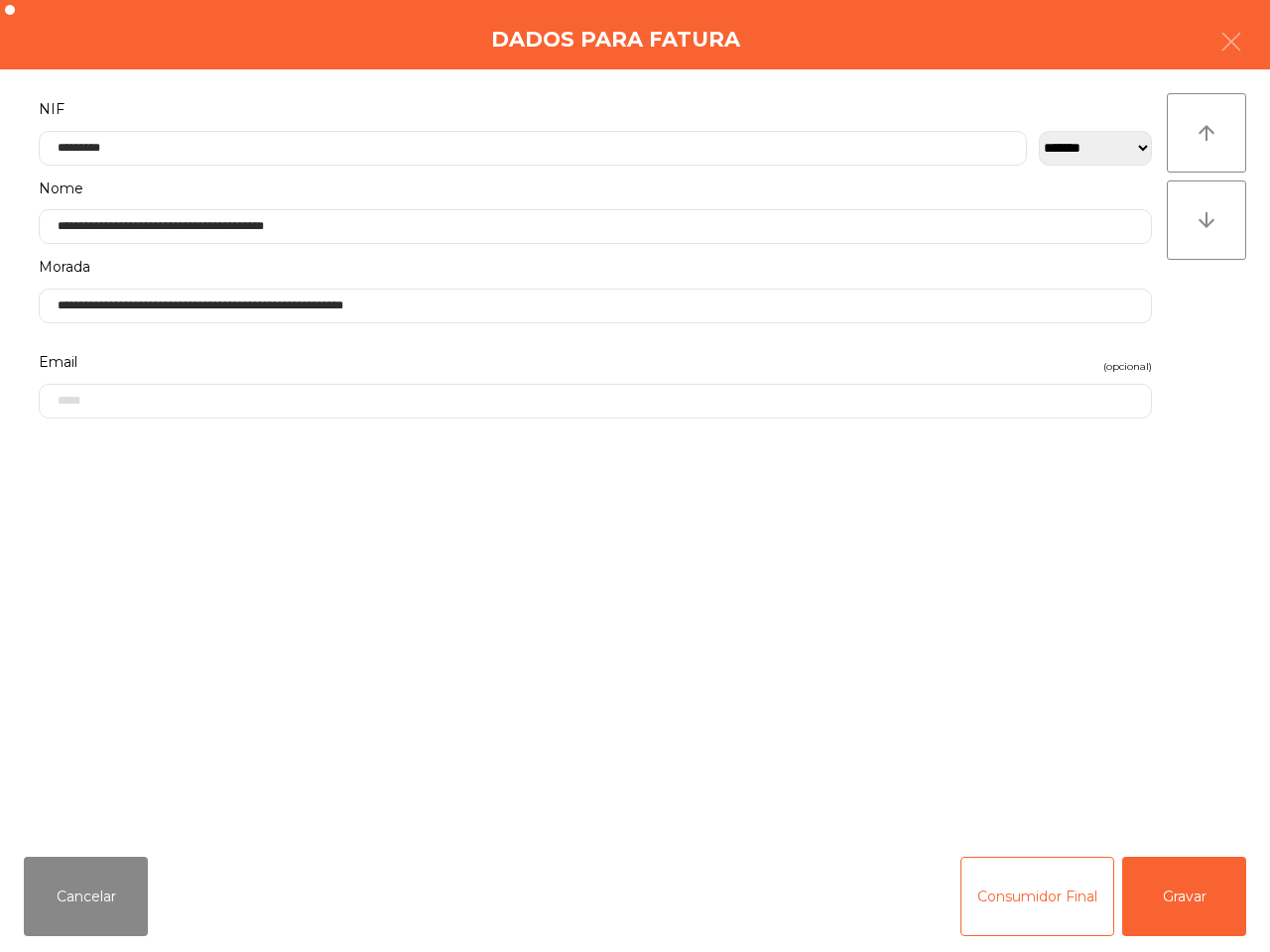 click on "**********" 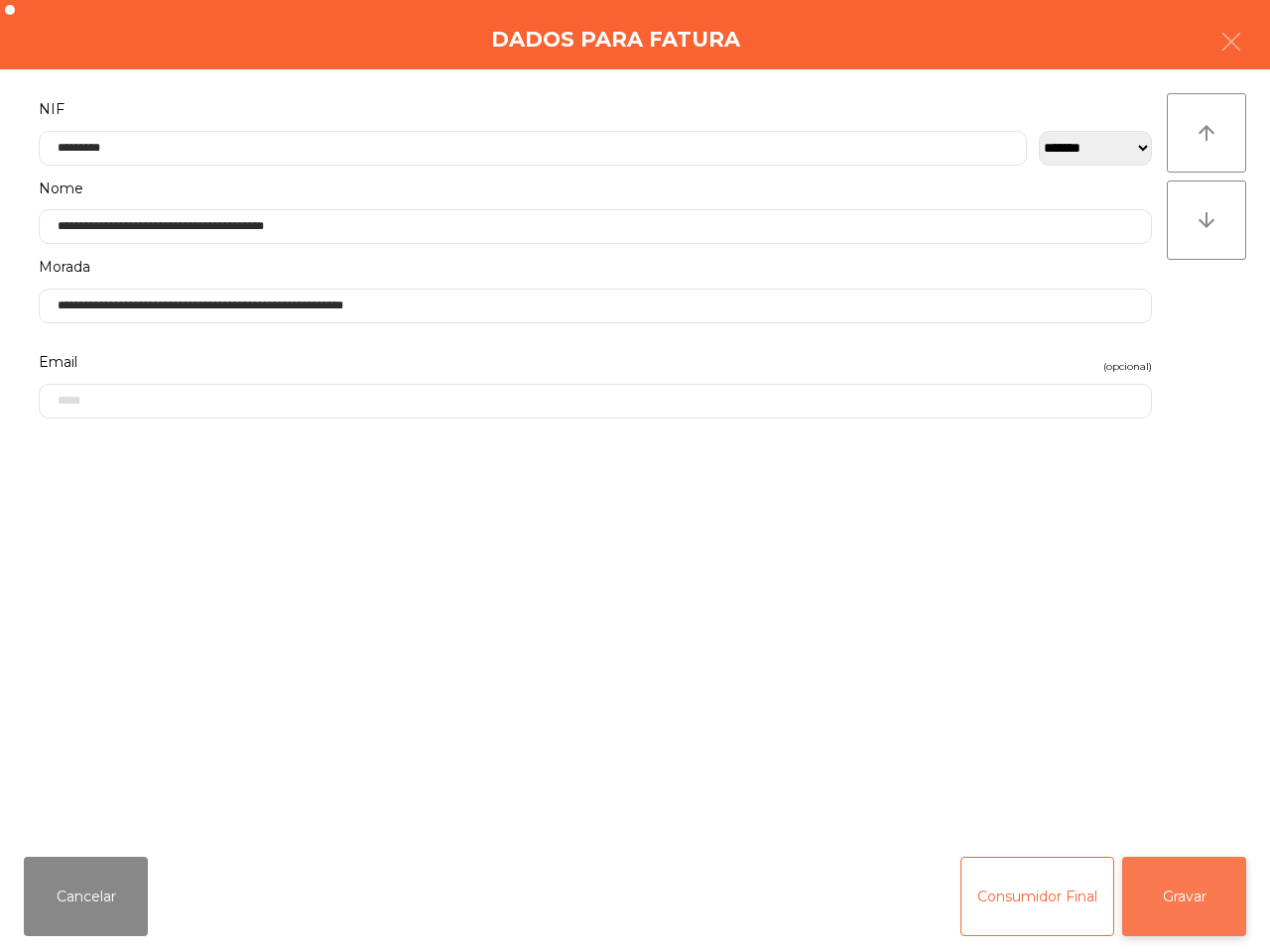 click on "Gravar" 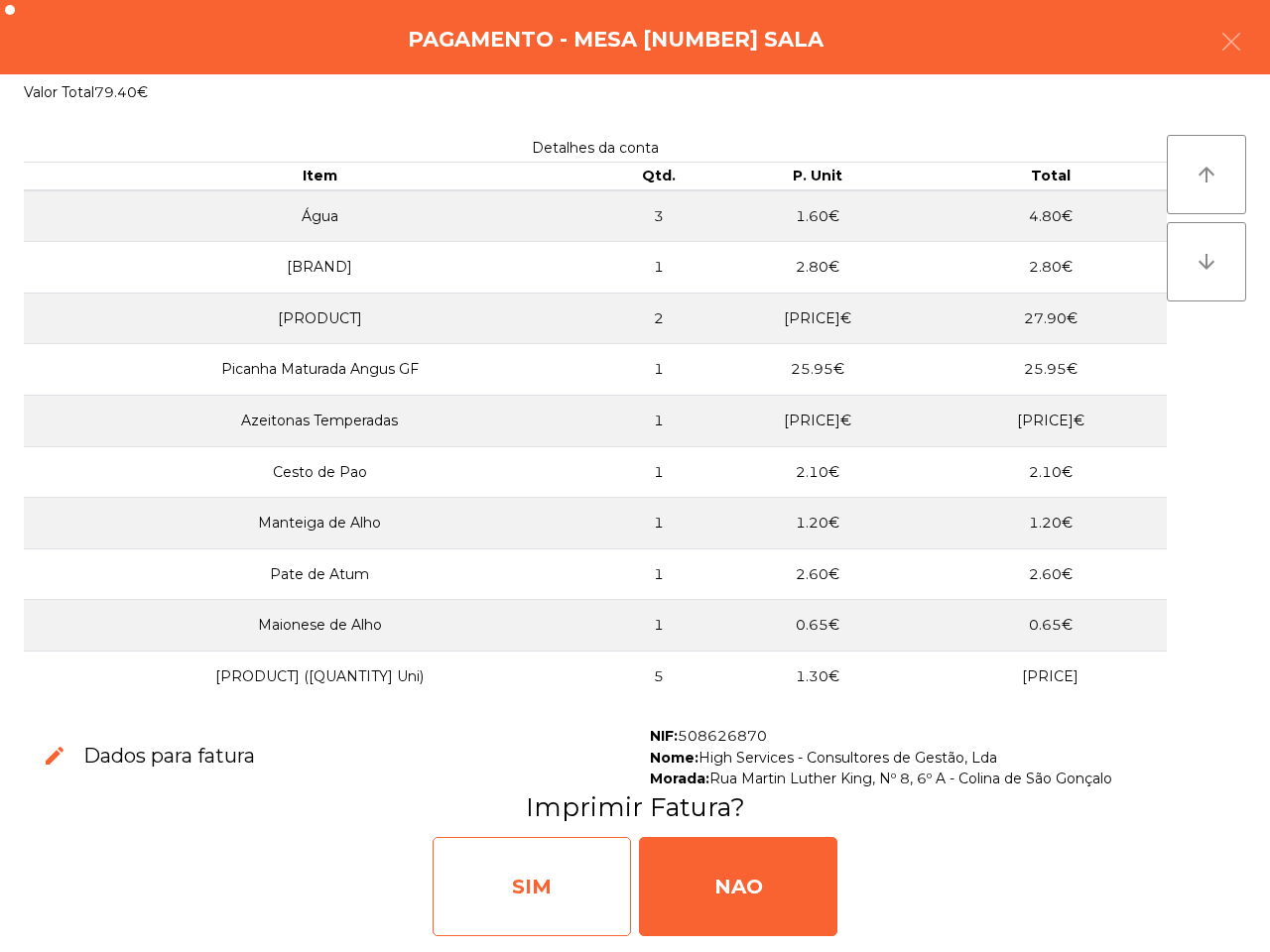 click on "SIM" 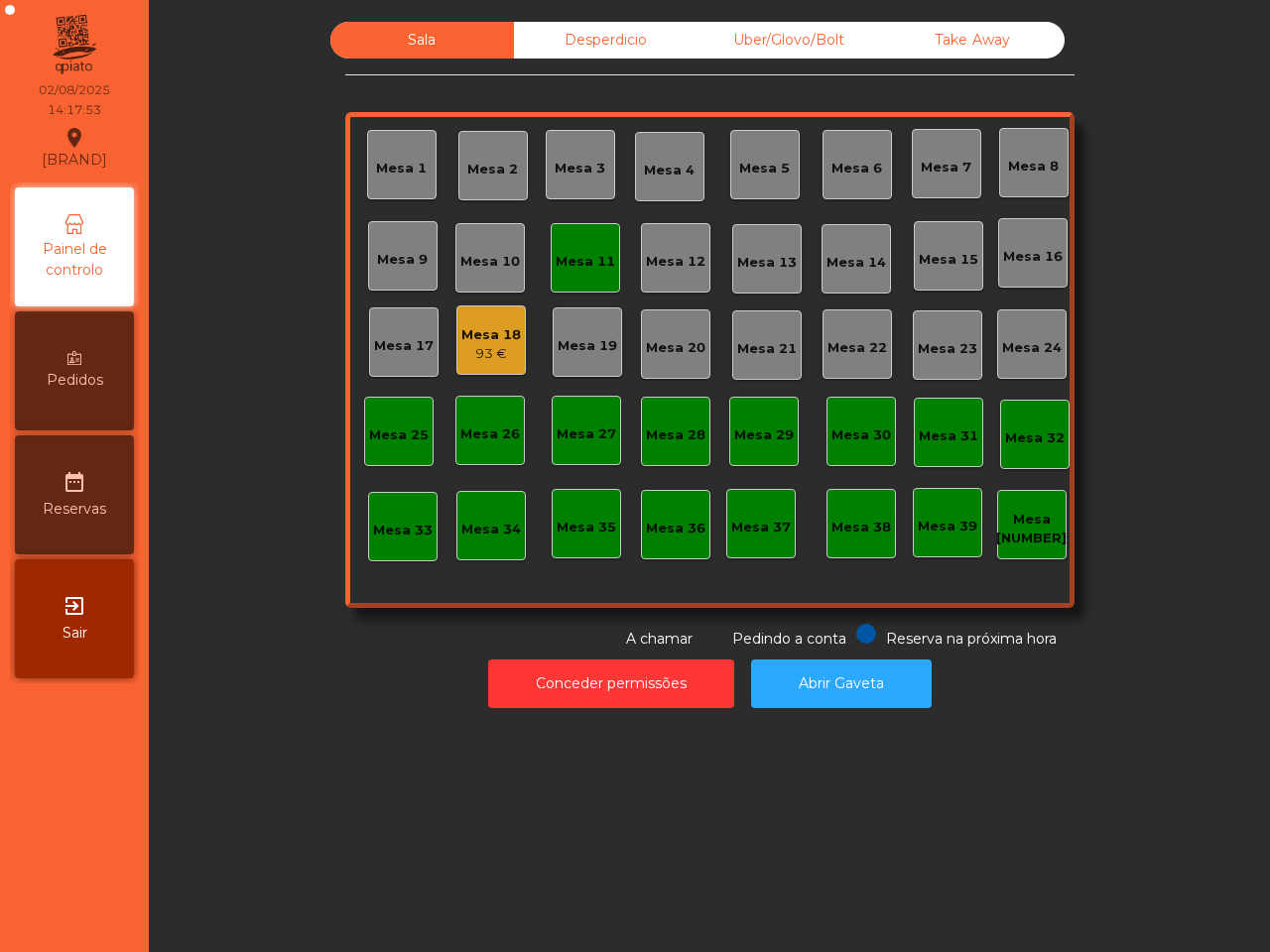 click on "Mesa 18" 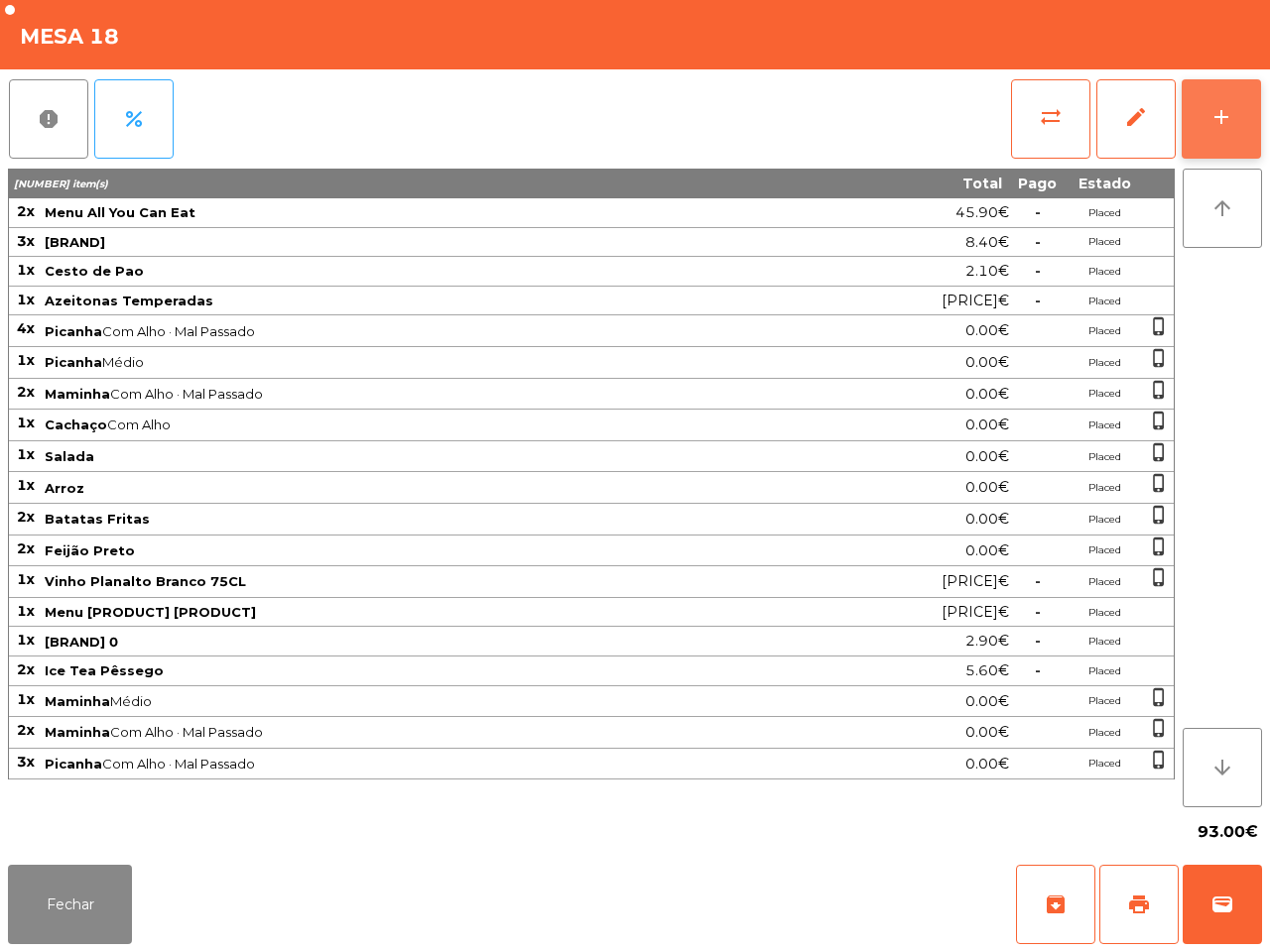 click on "add" 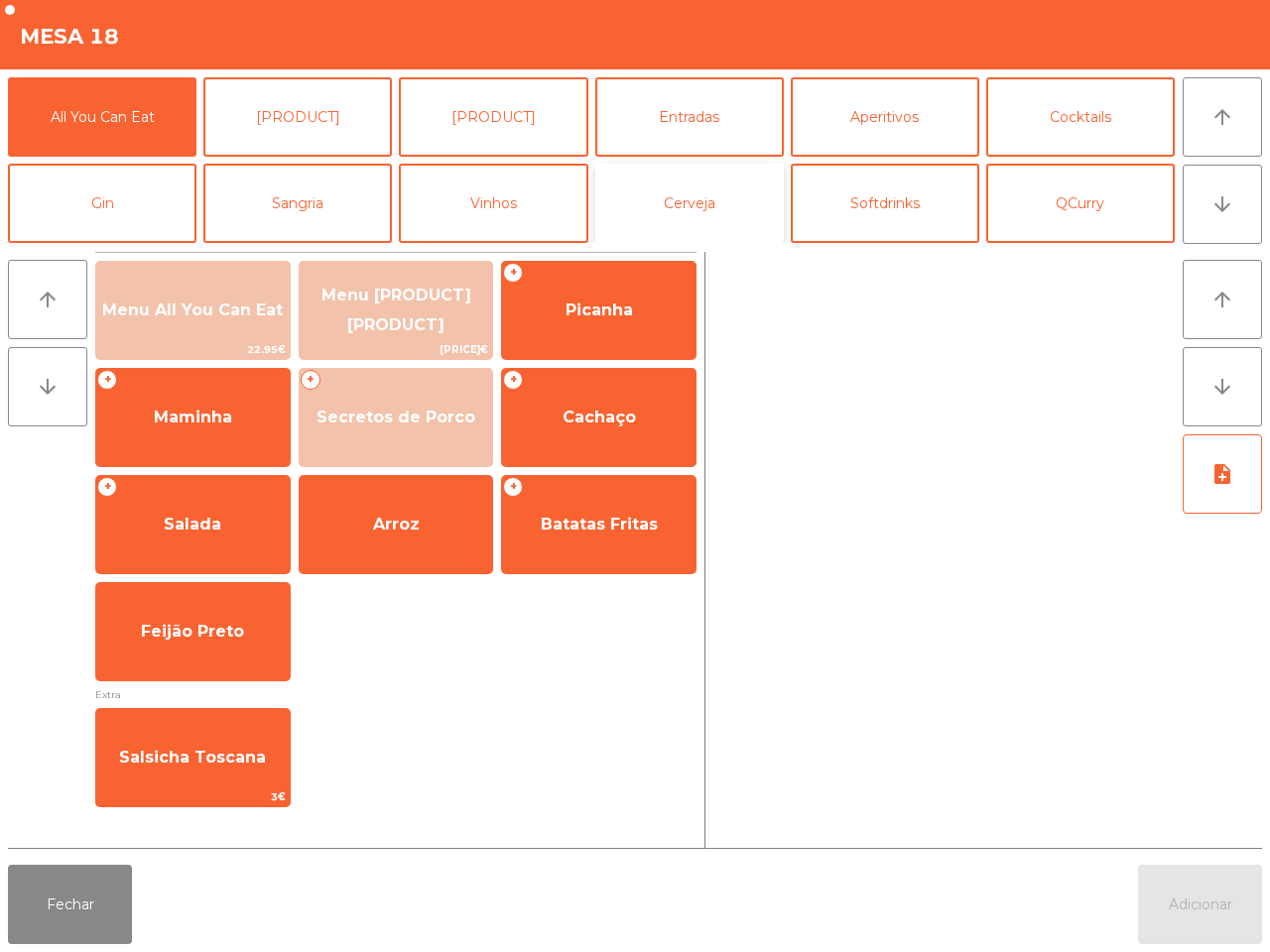 click on "Cerveja" 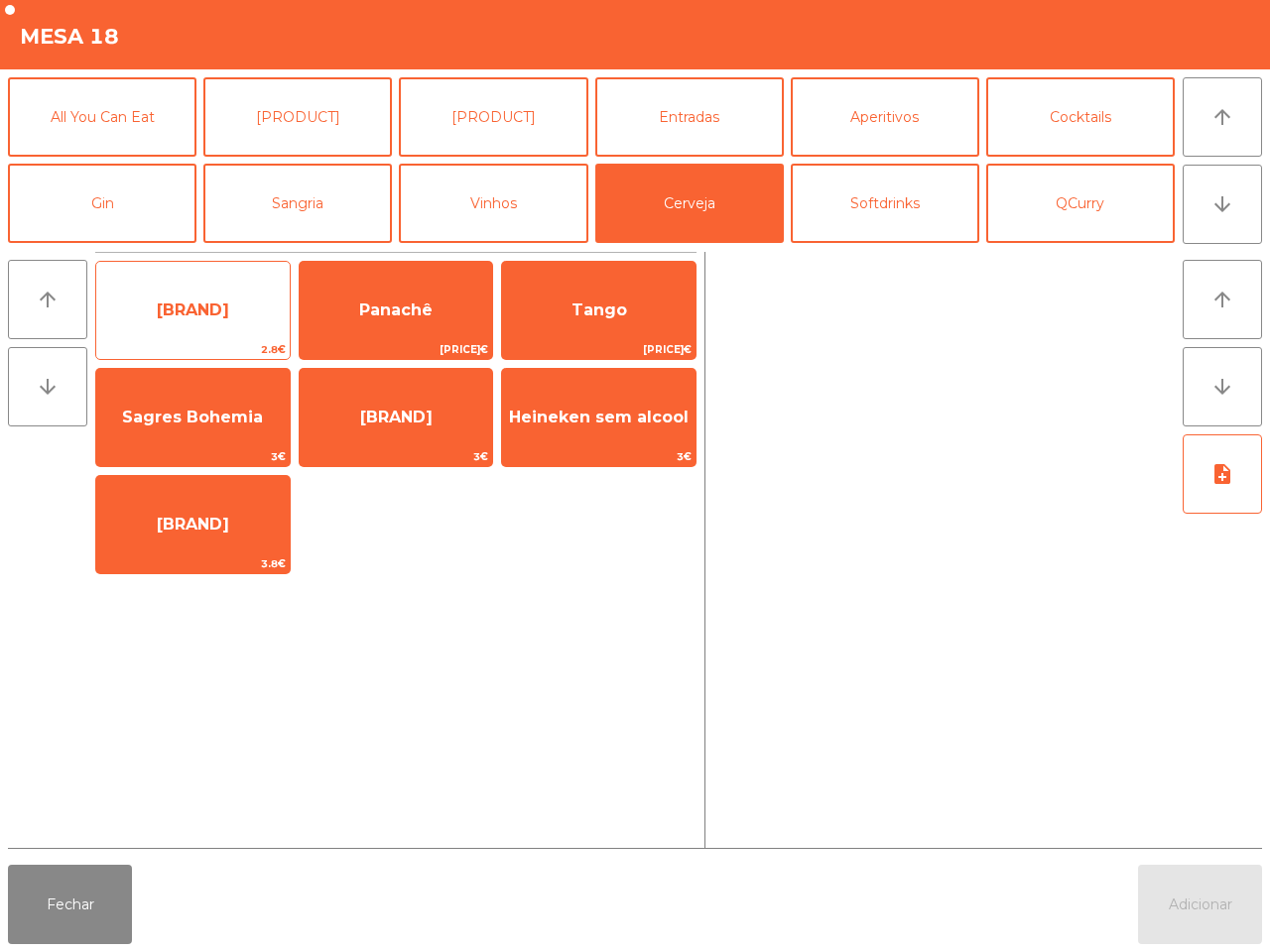 drag, startPoint x: 140, startPoint y: 304, endPoint x: 147, endPoint y: 322, distance: 19.313208 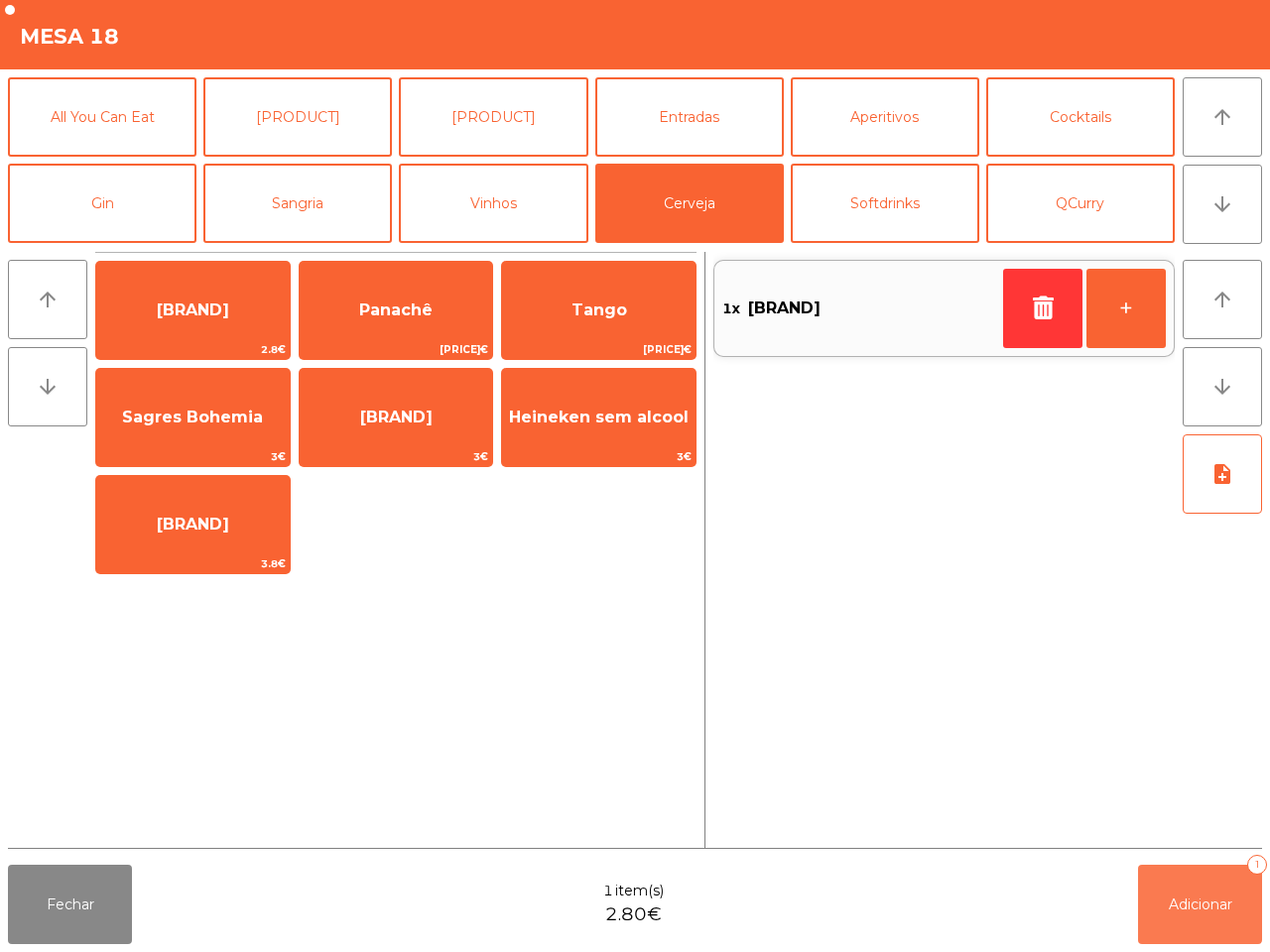 click on "Adicionar   1" 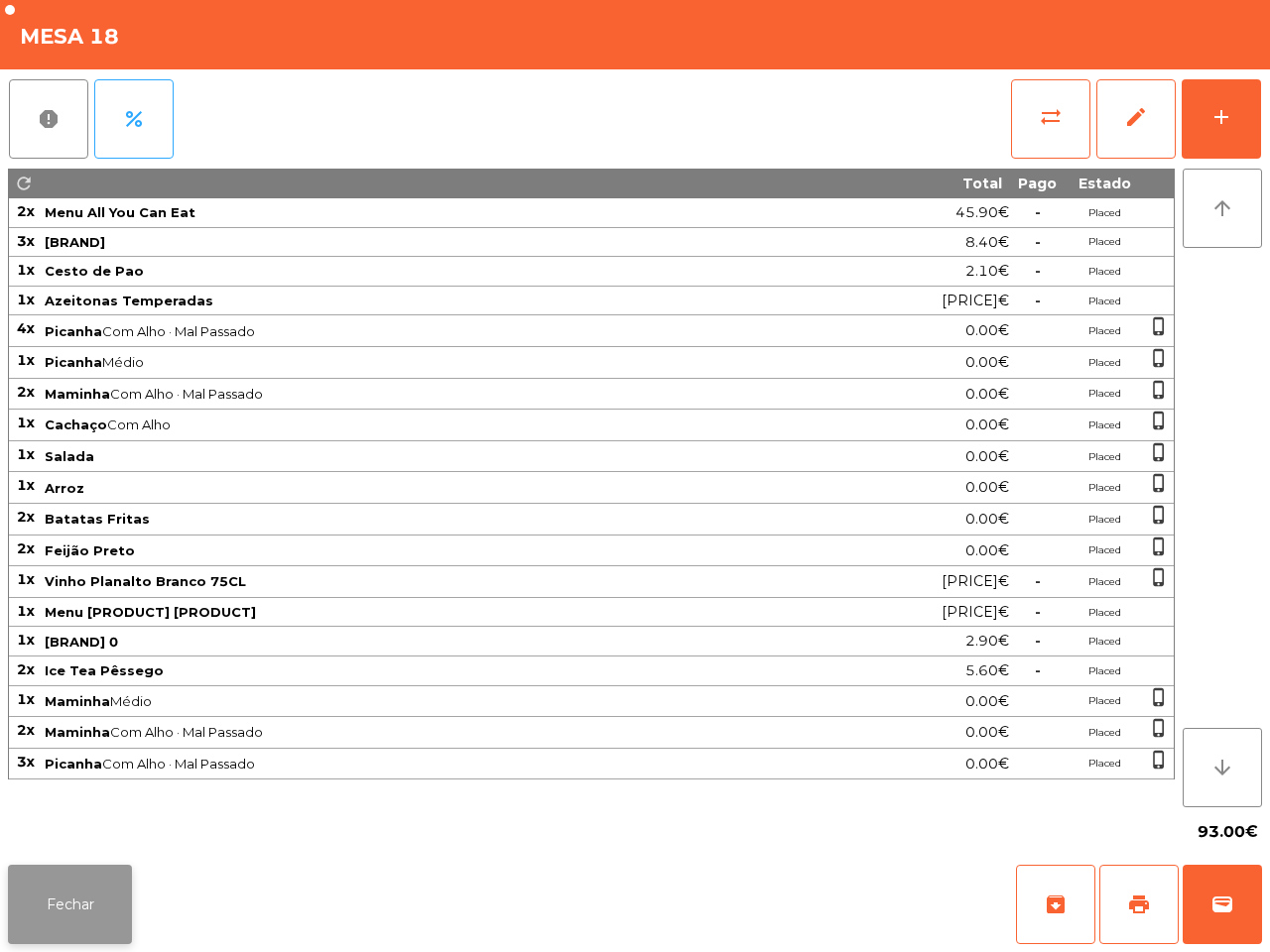 click on "Fechar" 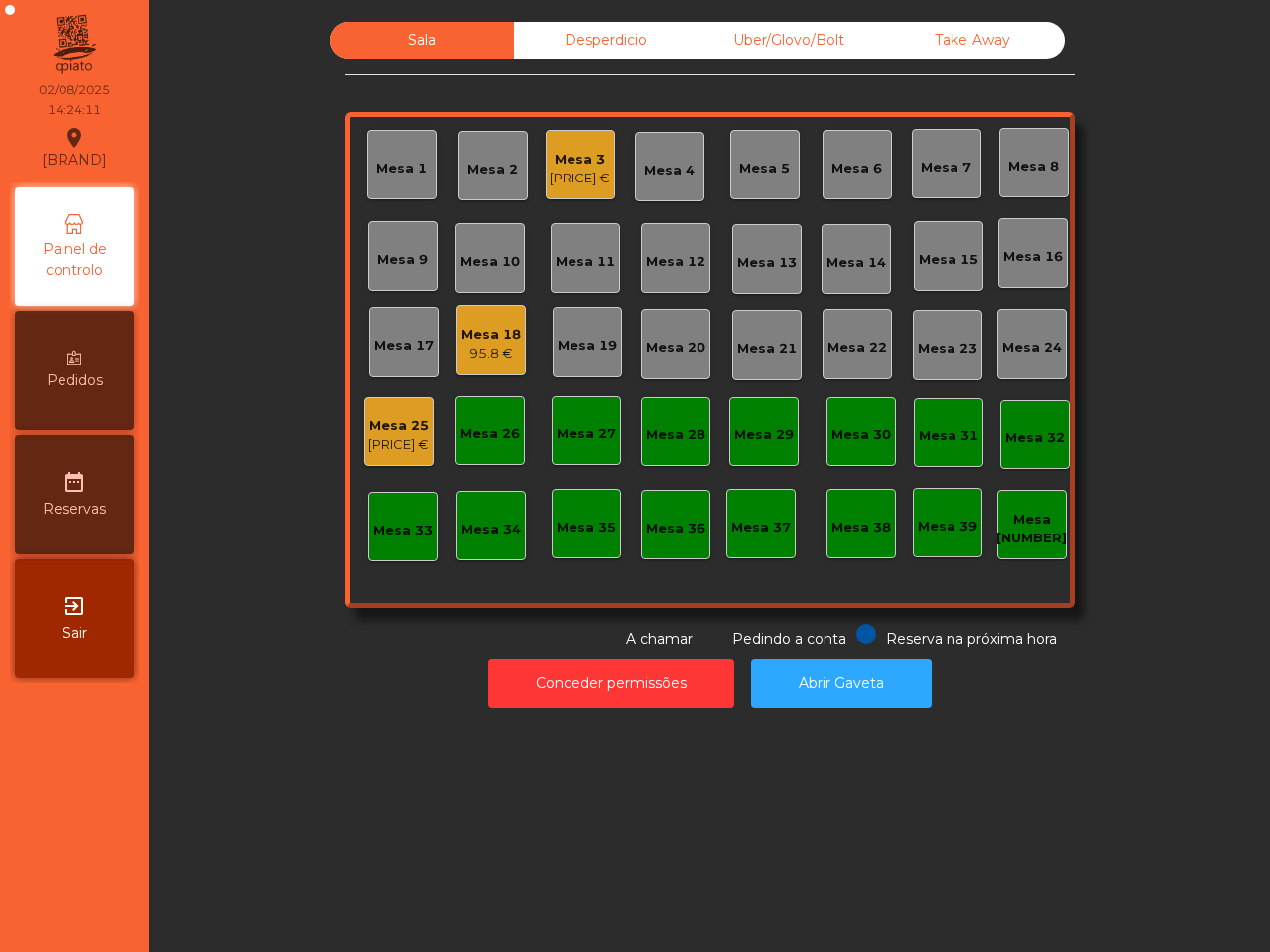 drag, startPoint x: 100, startPoint y: 913, endPoint x: 539, endPoint y: 164, distance: 868.1716 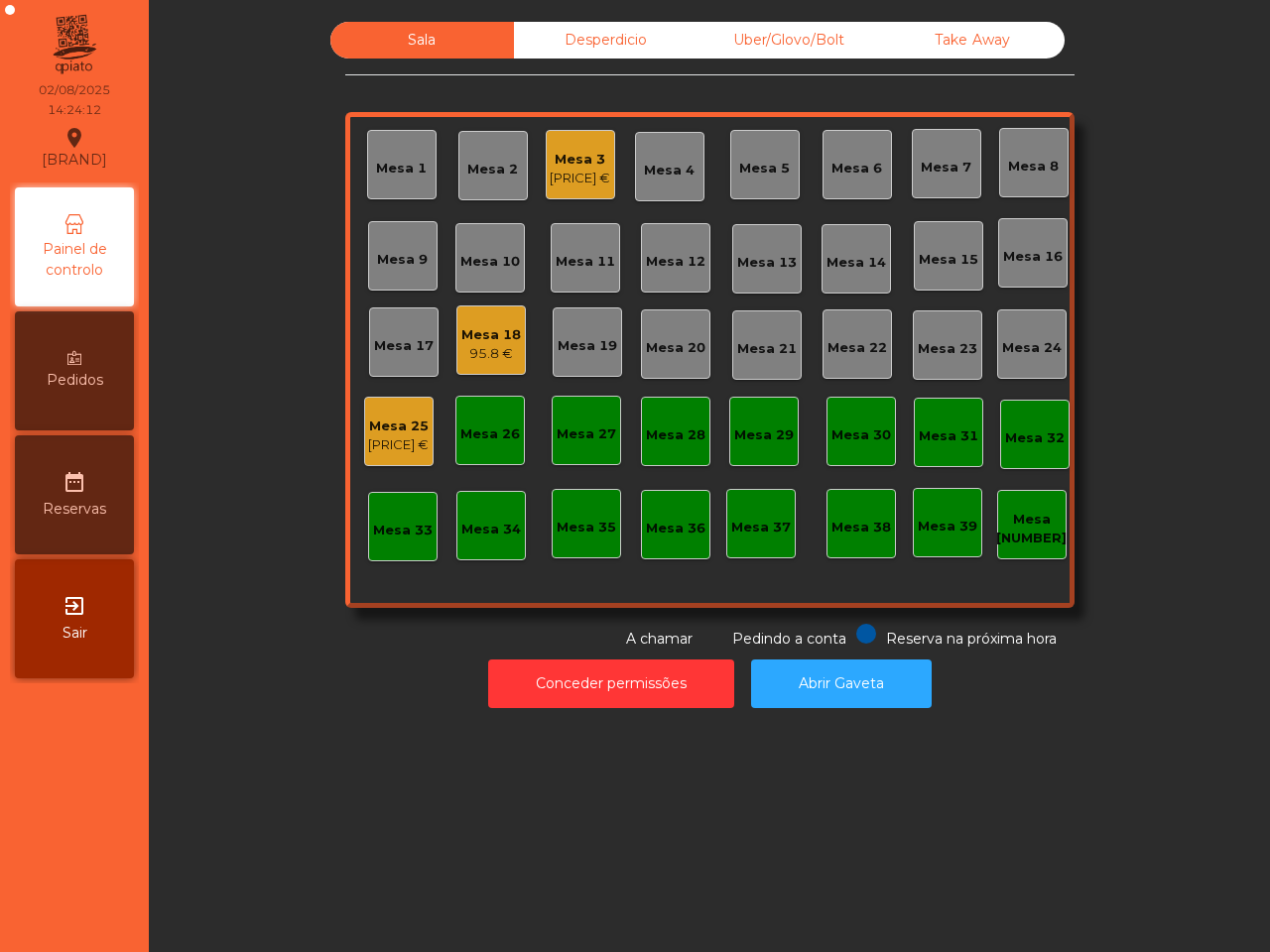 click on "[PRICE] €" 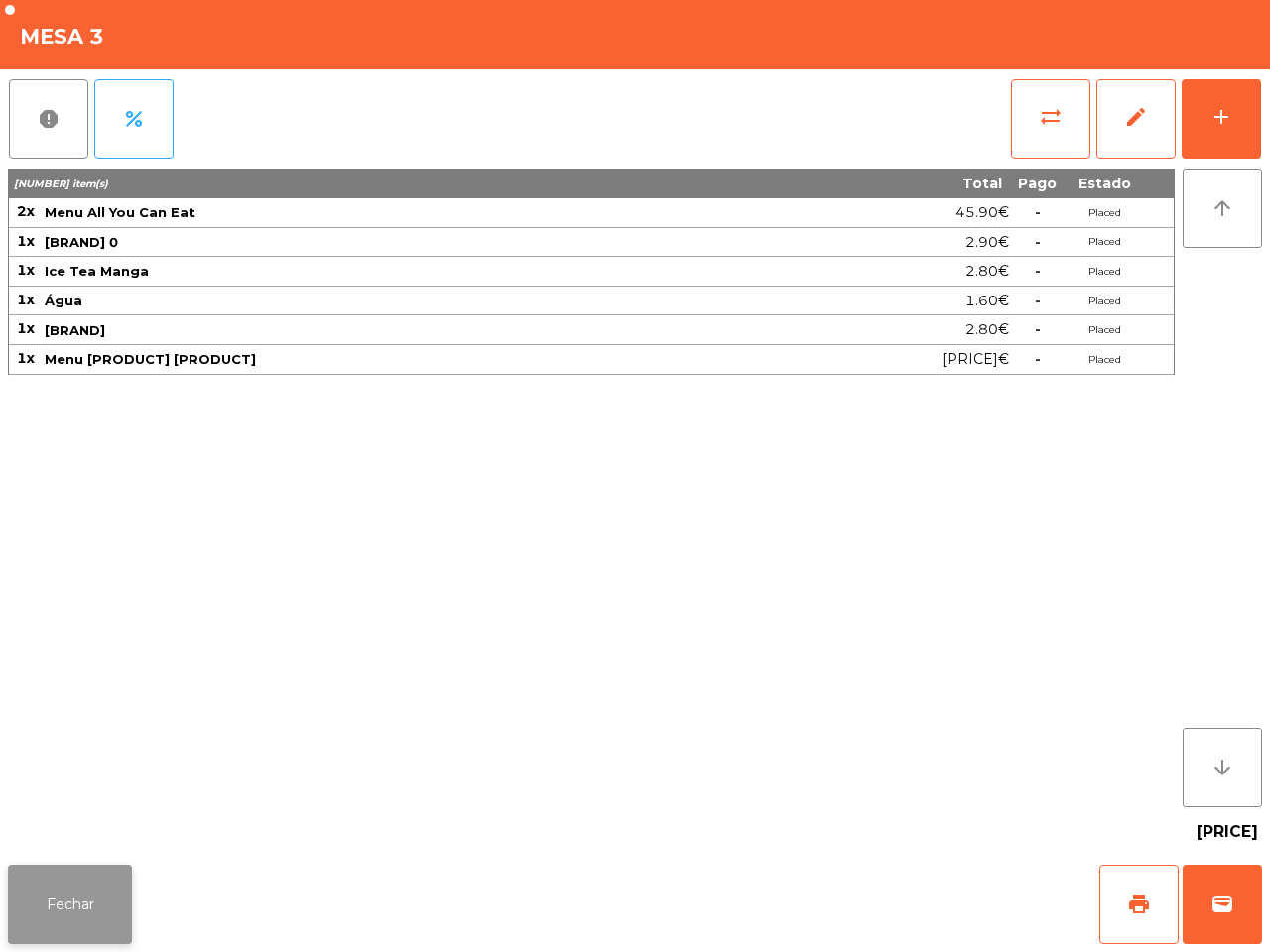 click on "Fechar   print   wallet" 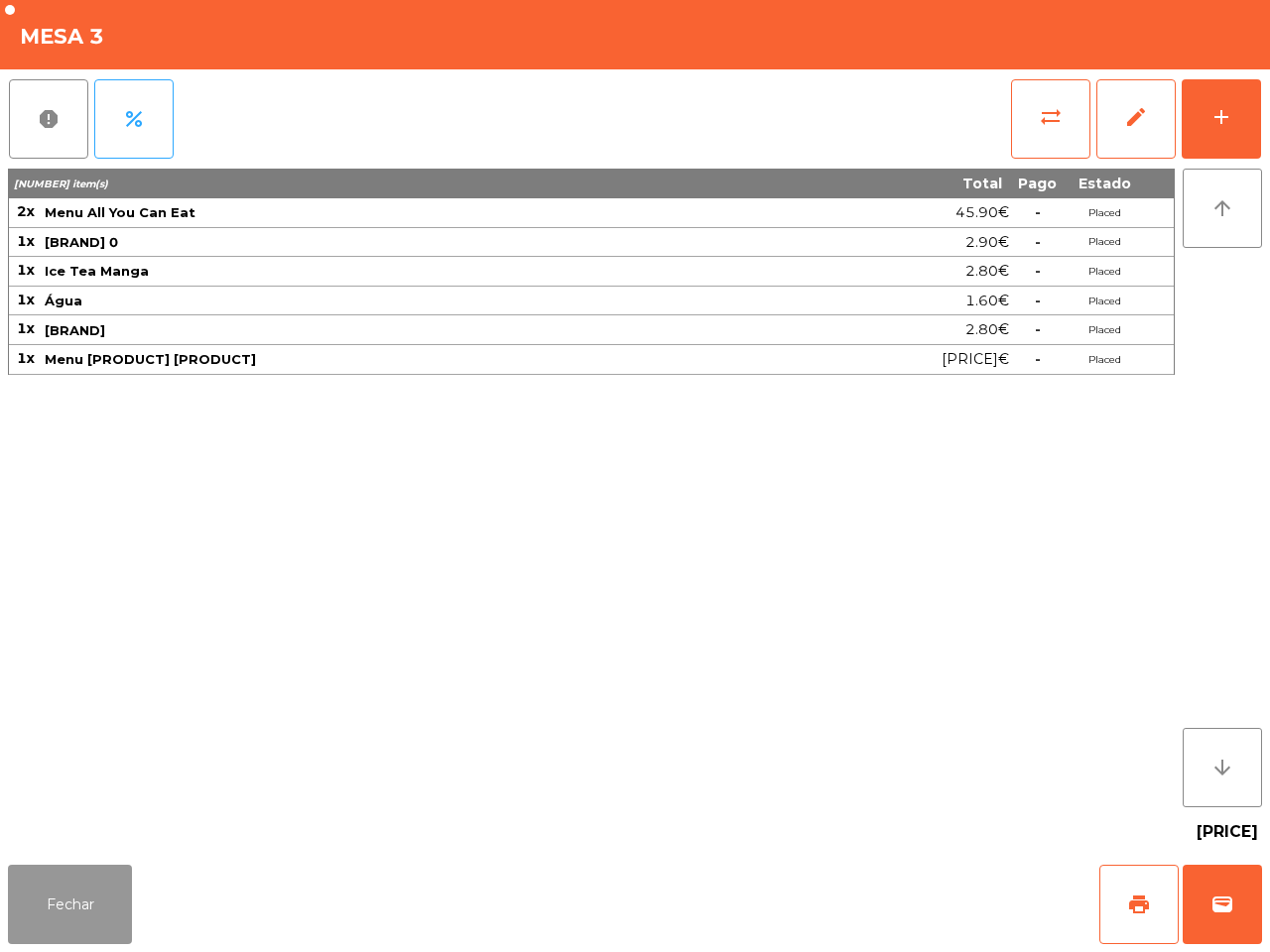 drag, startPoint x: 116, startPoint y: 891, endPoint x: 134, endPoint y: 891, distance: 18 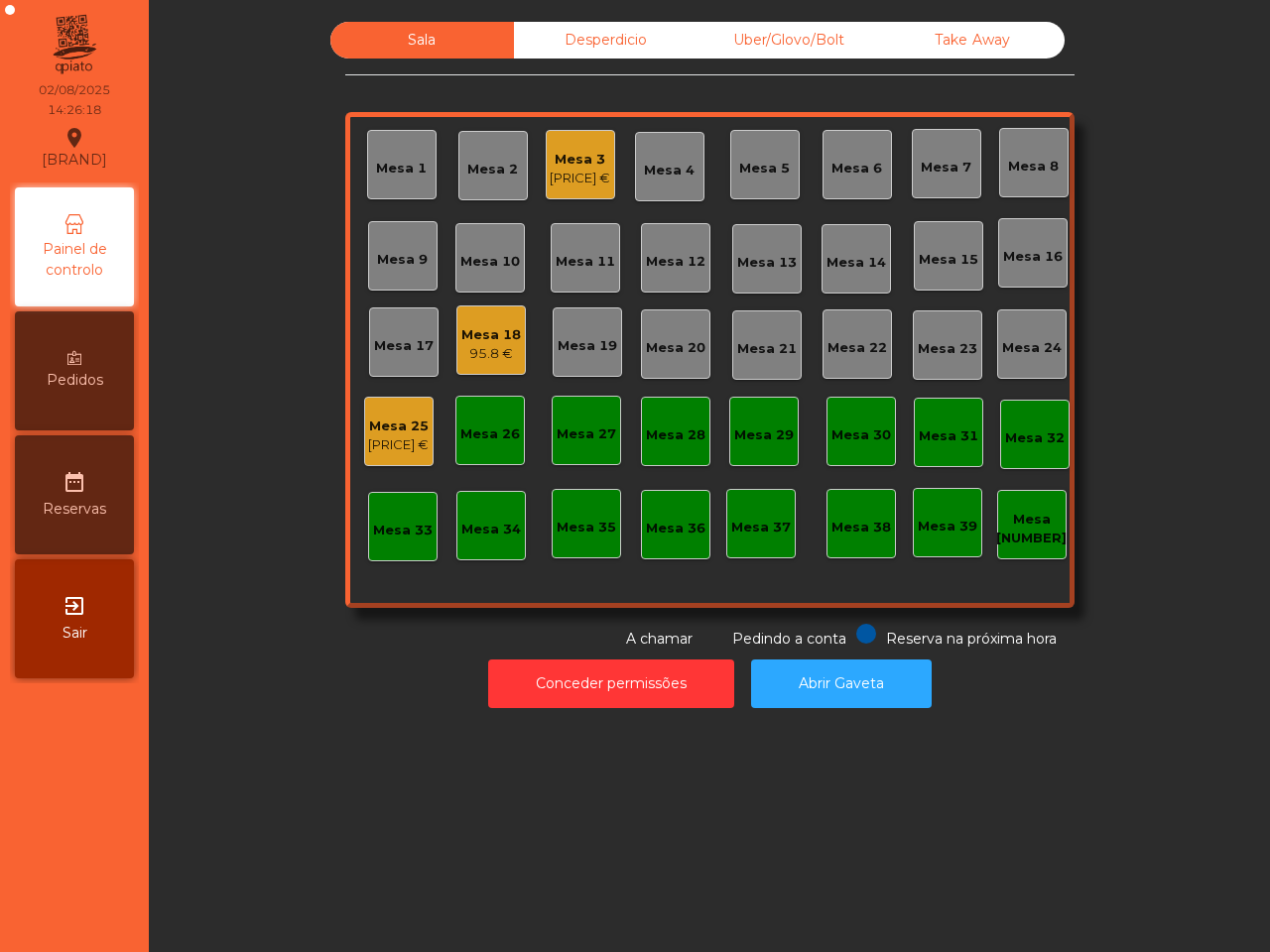 click on "Sala   Desperdicio   Uber/Glovo/Bolt   Take Away   Mesa 1   Mesa 2   Mesa 3   65.95 €   Mesa 4   Mesa 5   Mesa 6   Mesa 7   Mesa 8   Mesa 9   Mesa 10   Mesa 11   Mesa 12   Mesa 13   Mesa 14   Mesa 15   Mesa 16   Mesa 17   Mesa 18   95.8 €   Mesa 19   Mesa 20   Mesa 21   Mesa 22   Mesa 23   Mesa 24   Mesa 25   22.95 €   Mesa 26   Mesa 27   Mesa 28   Mesa 29   Mesa 30   Mesa 31   Mesa 32   Mesa 33   Mesa 34   Mesa 35   Mesa 36   Mesa 37   Mesa 38   Mesa 39   Mesa 40  Reserva na próxima hora Pedindo a conta A chamar  Conceder permissões   Abrir Gaveta" 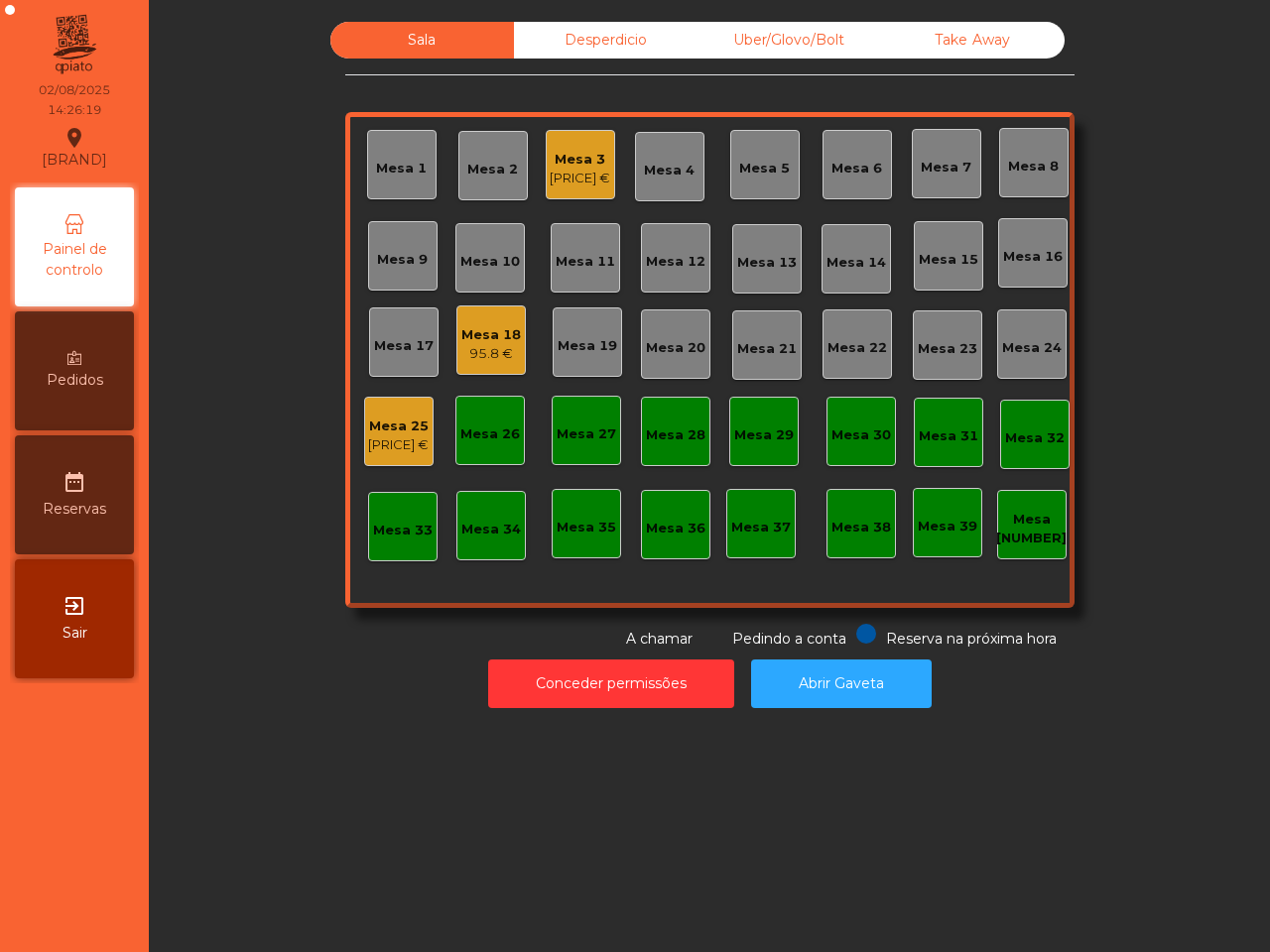 click on "95.8 €" 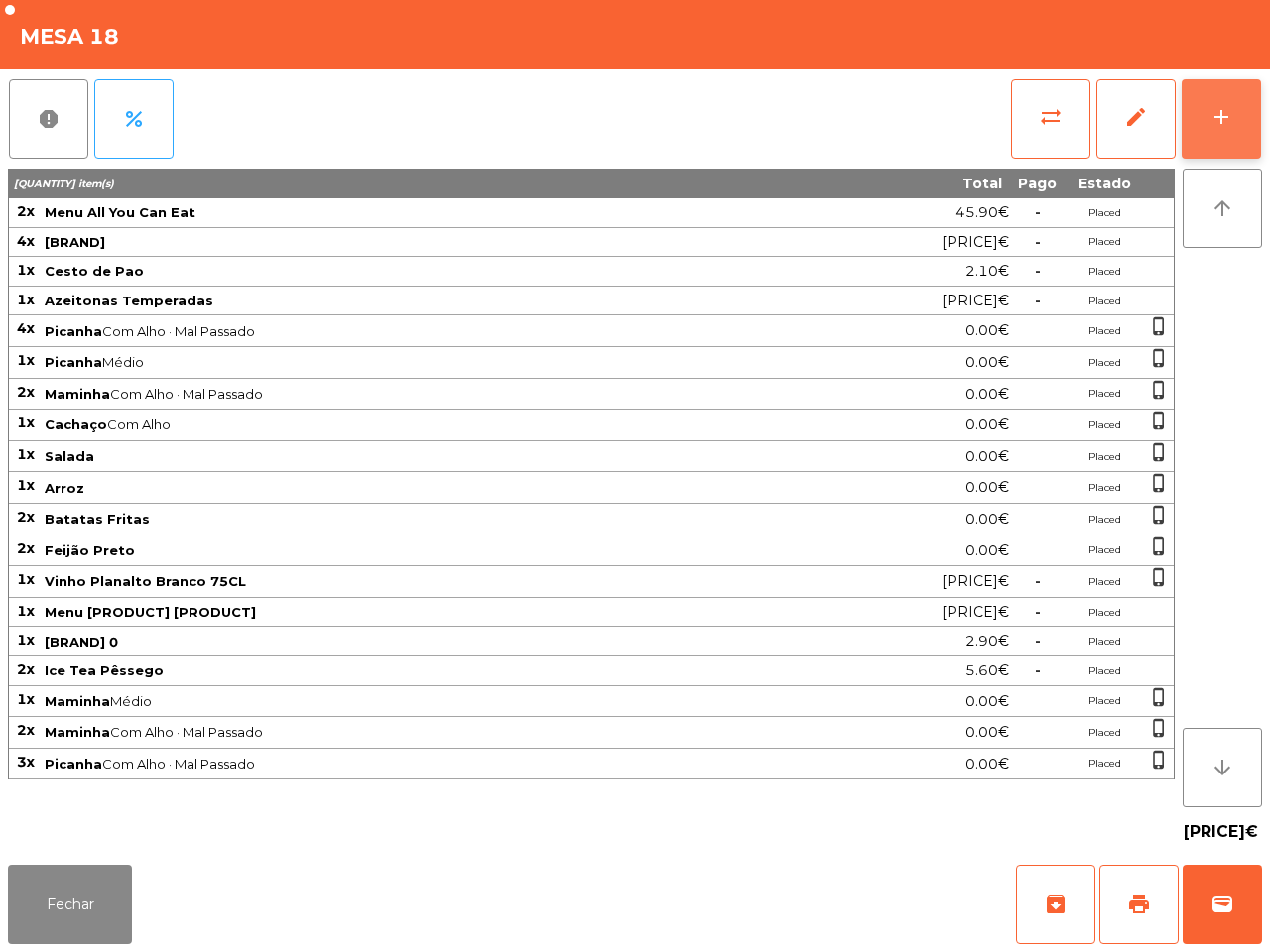 click on "add" 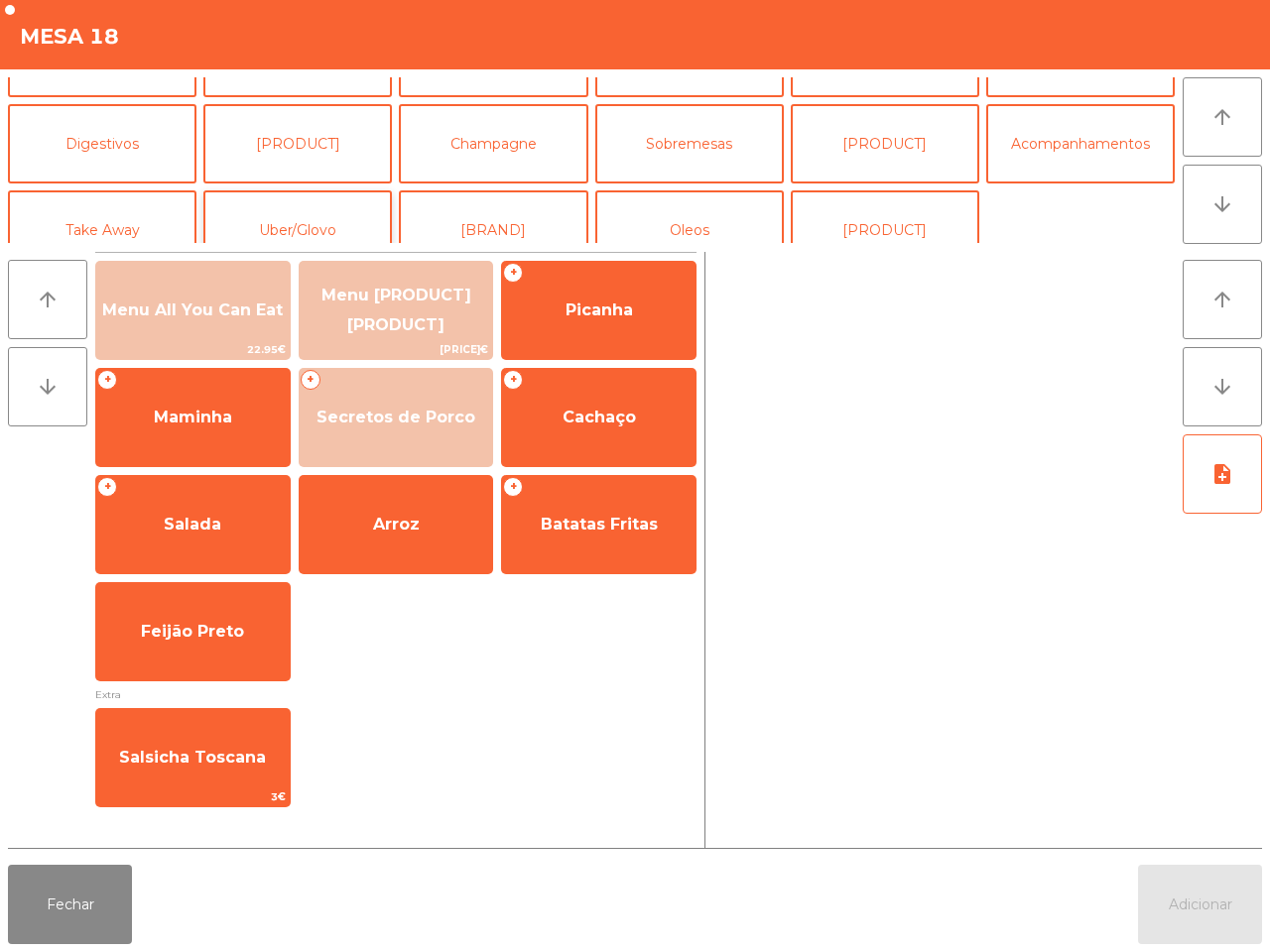scroll, scrollTop: 172, scrollLeft: 0, axis: vertical 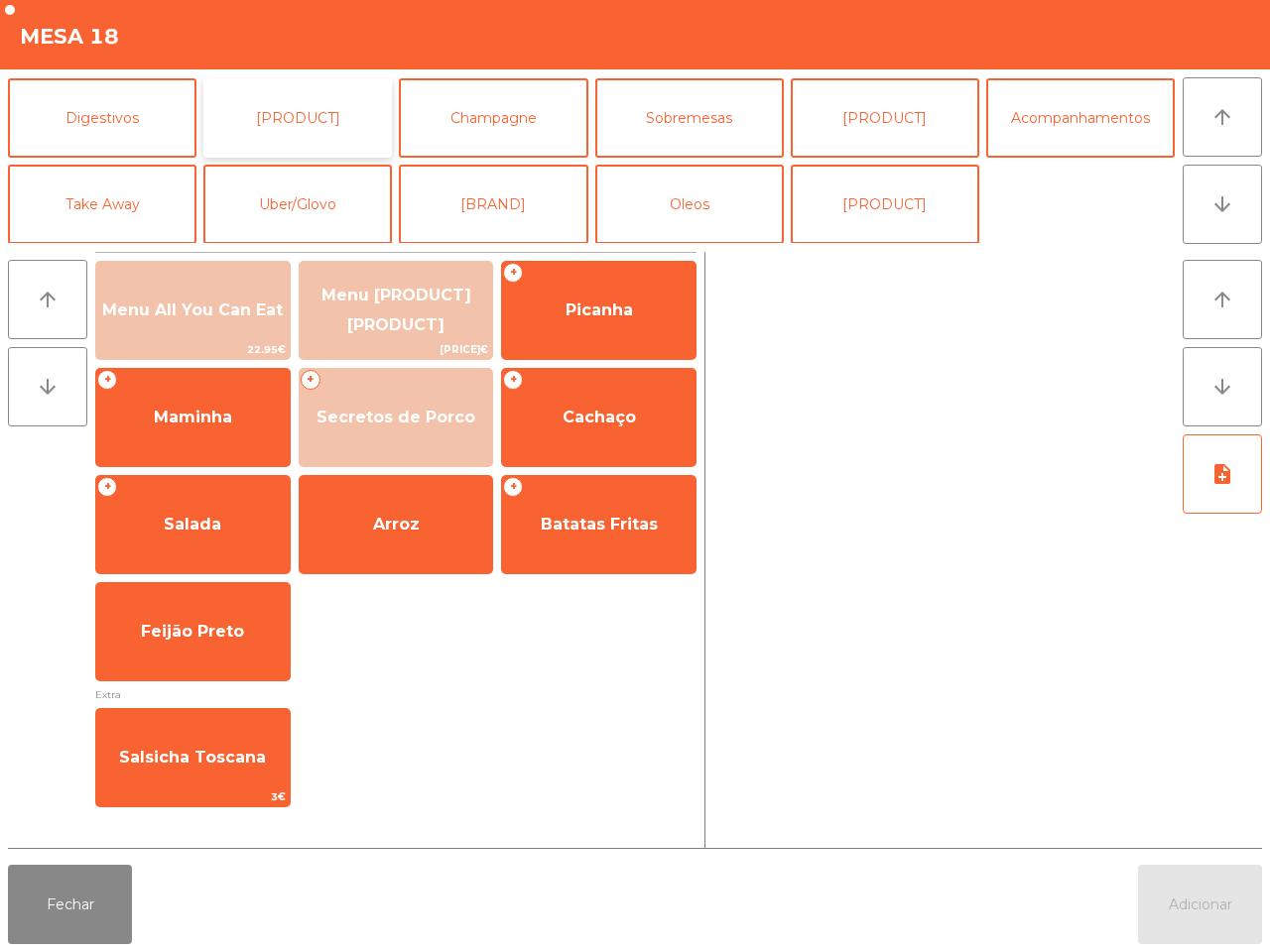 click on "[PRODUCT]" 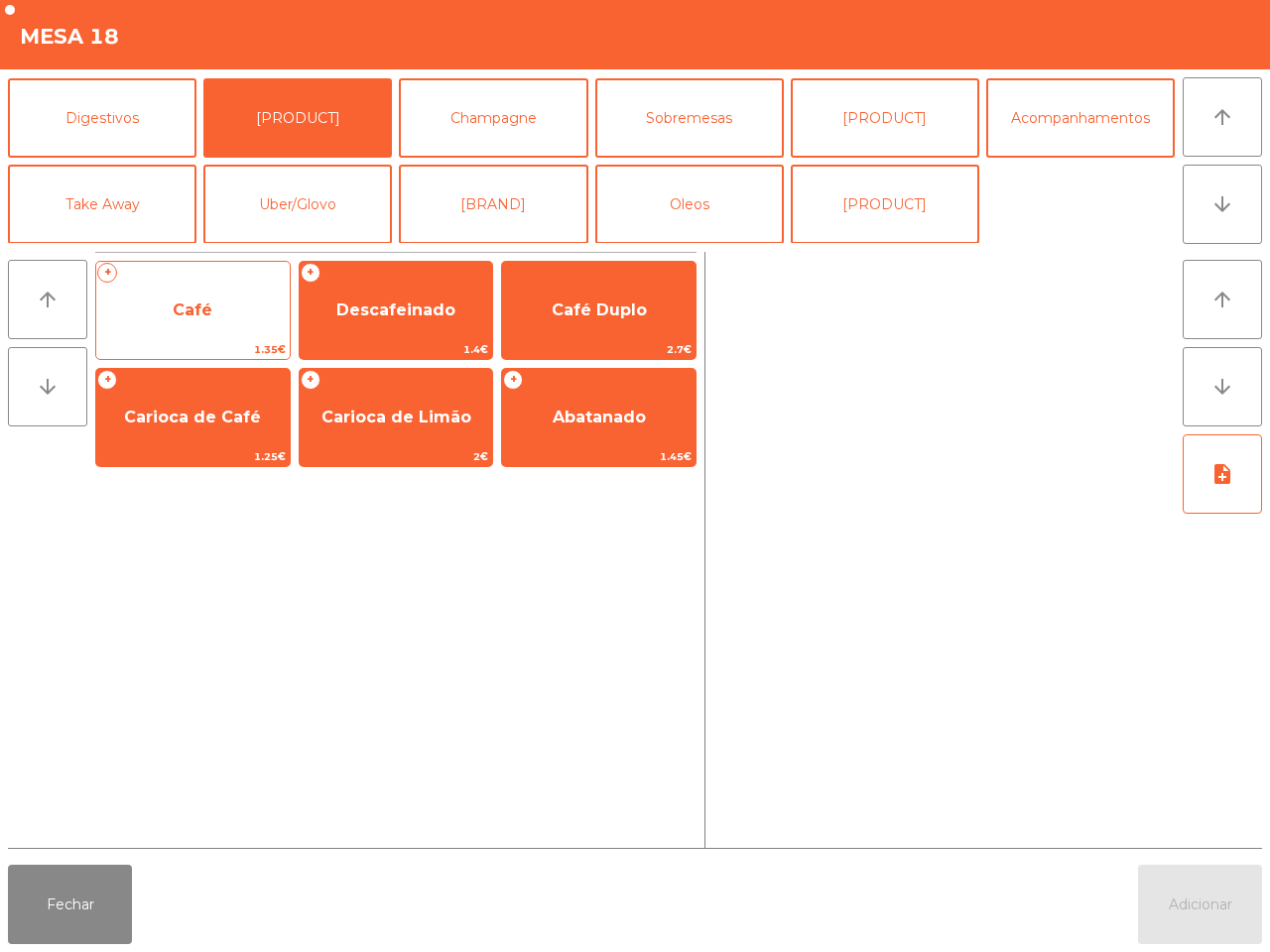 click on "Café" 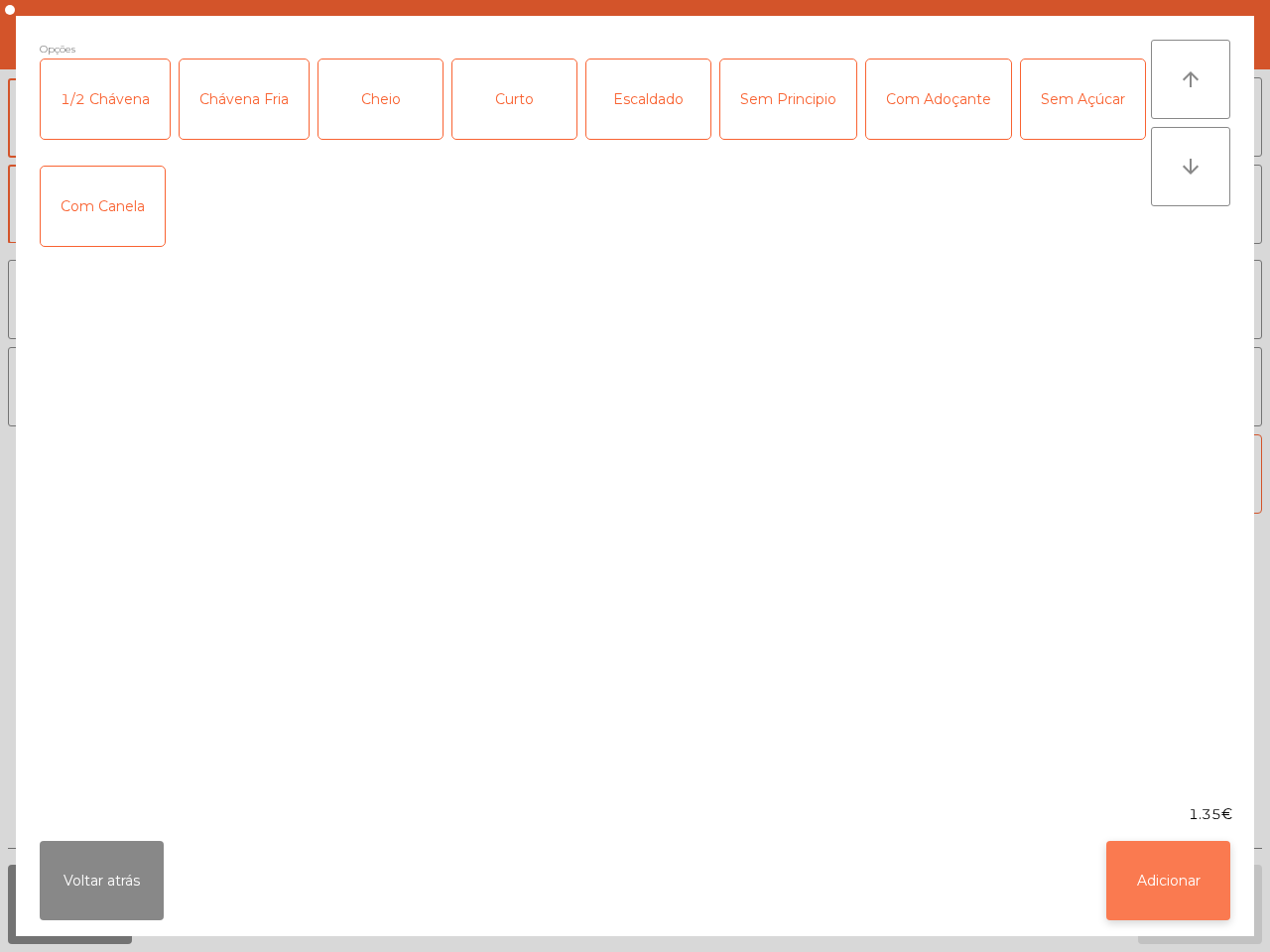click on "Adicionar" 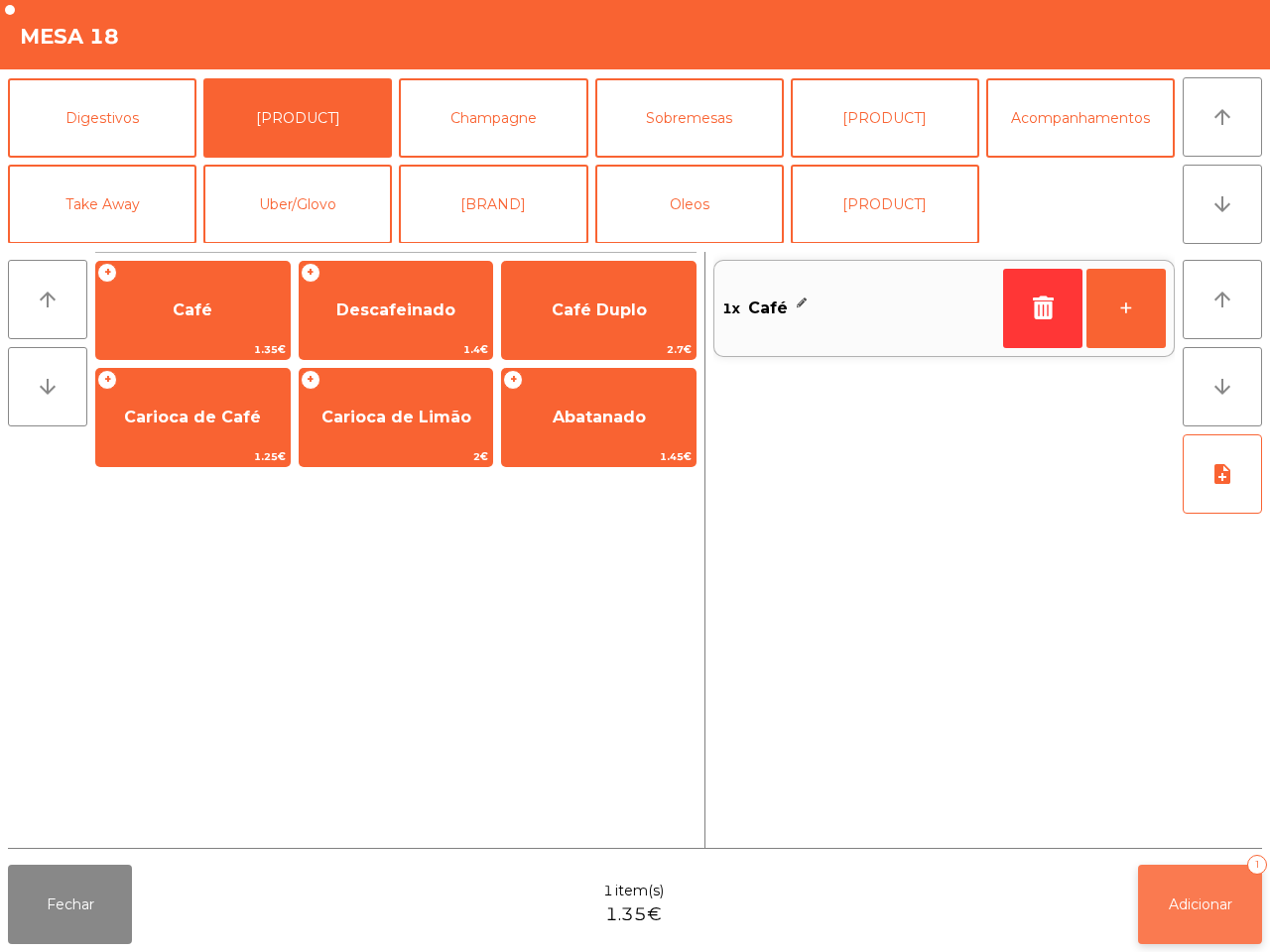 click on "Adicionar   1" 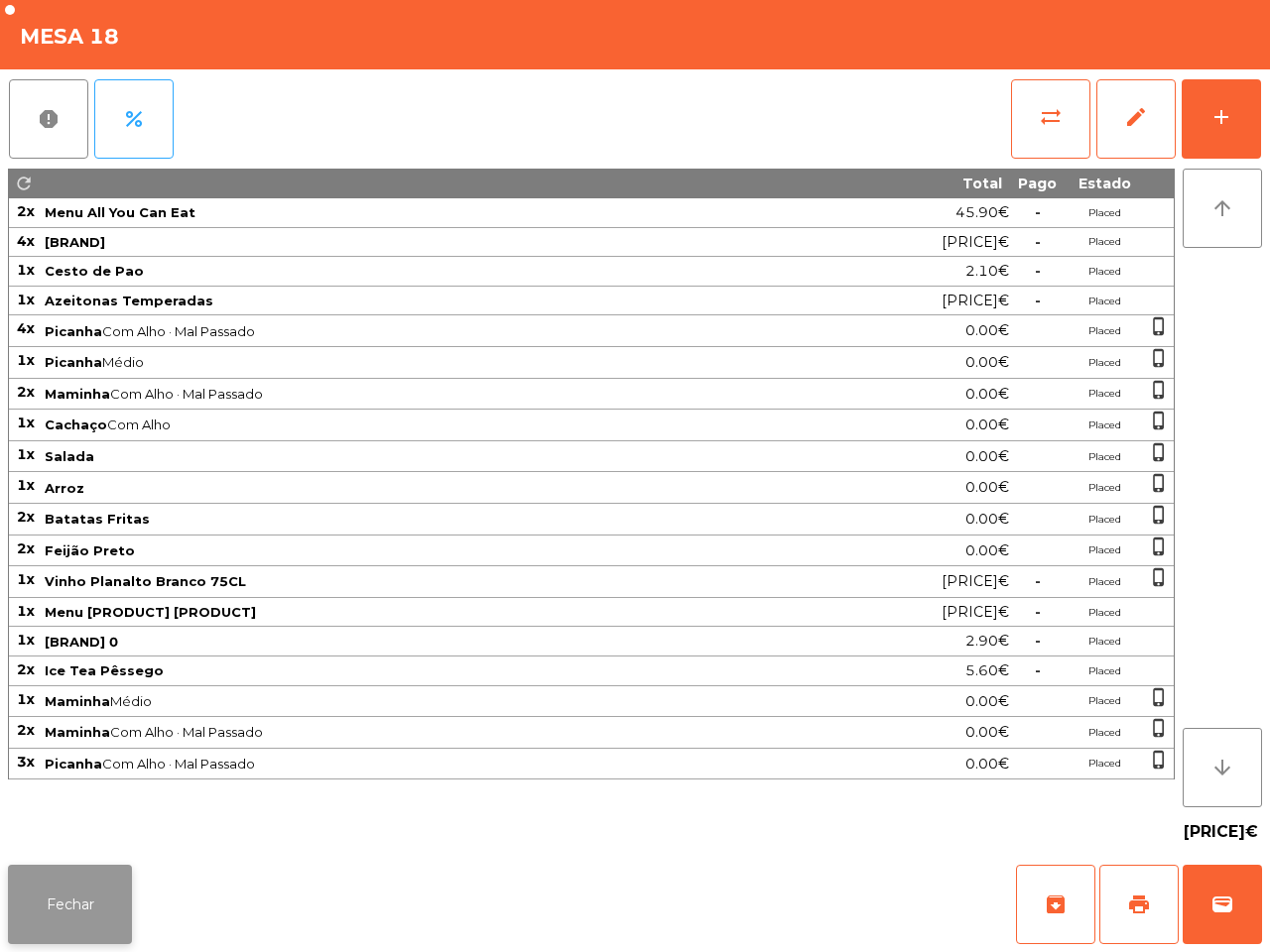 click on "Fechar" 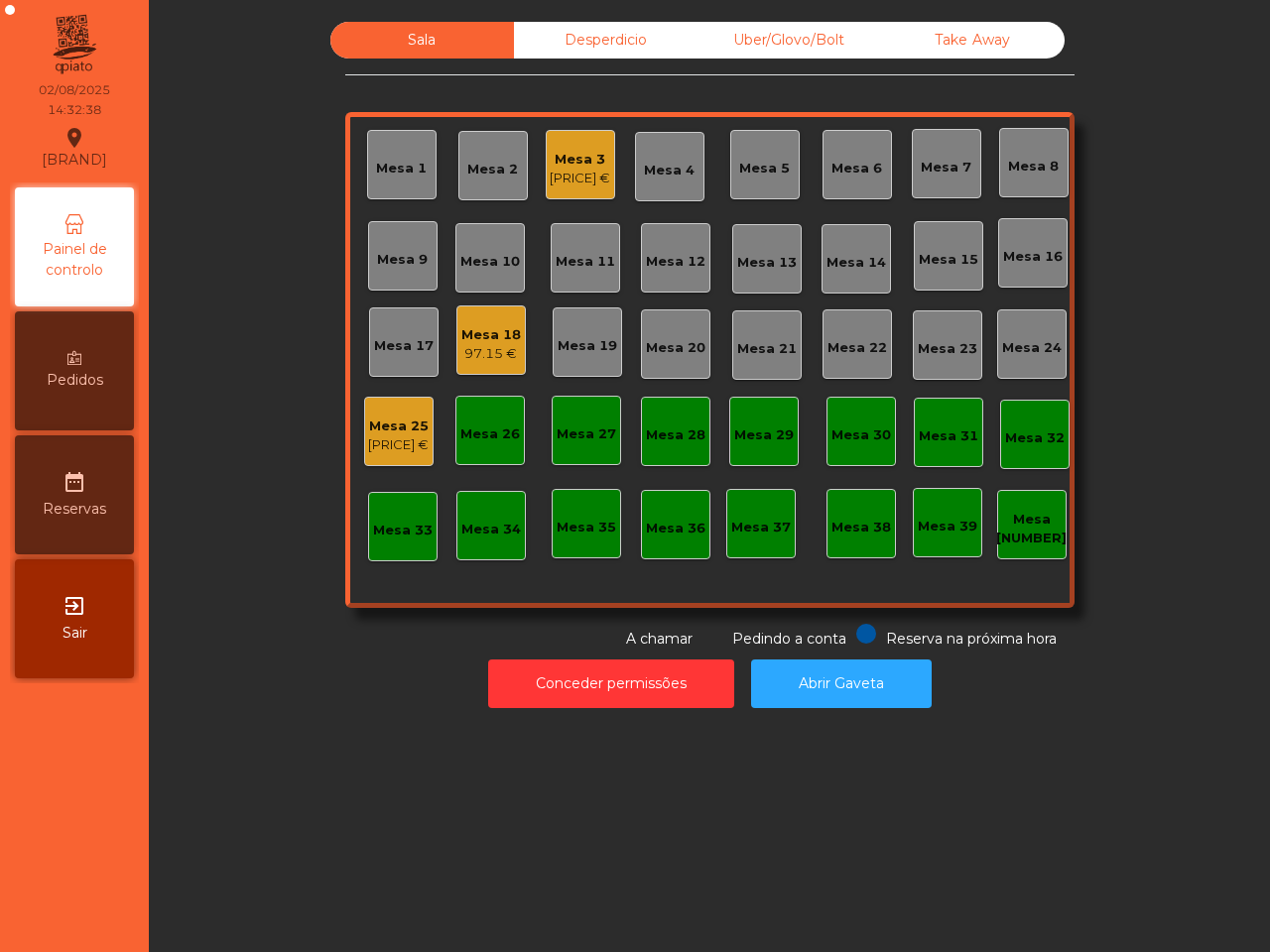 click on "Mesa 18" 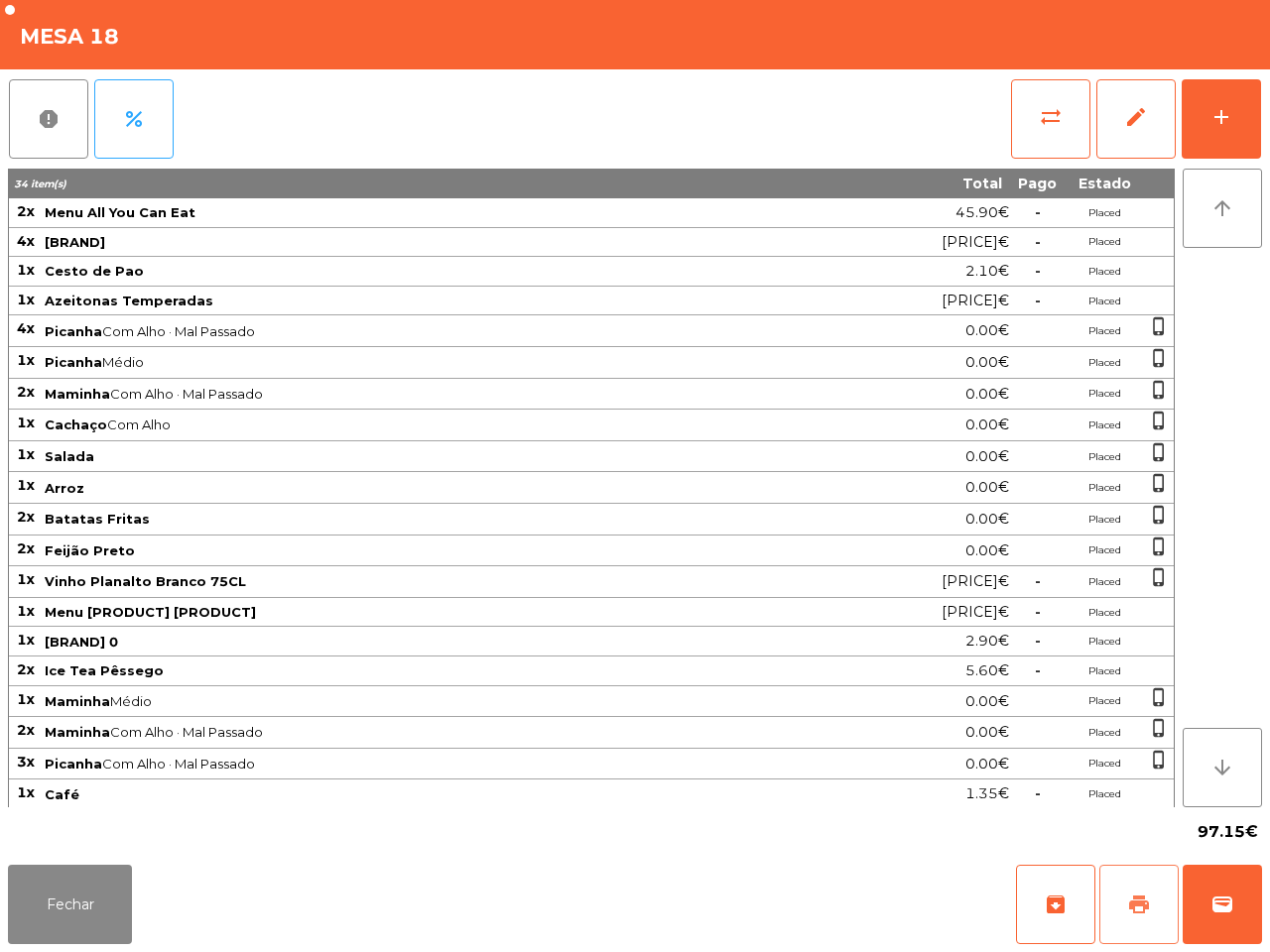 click on "print" 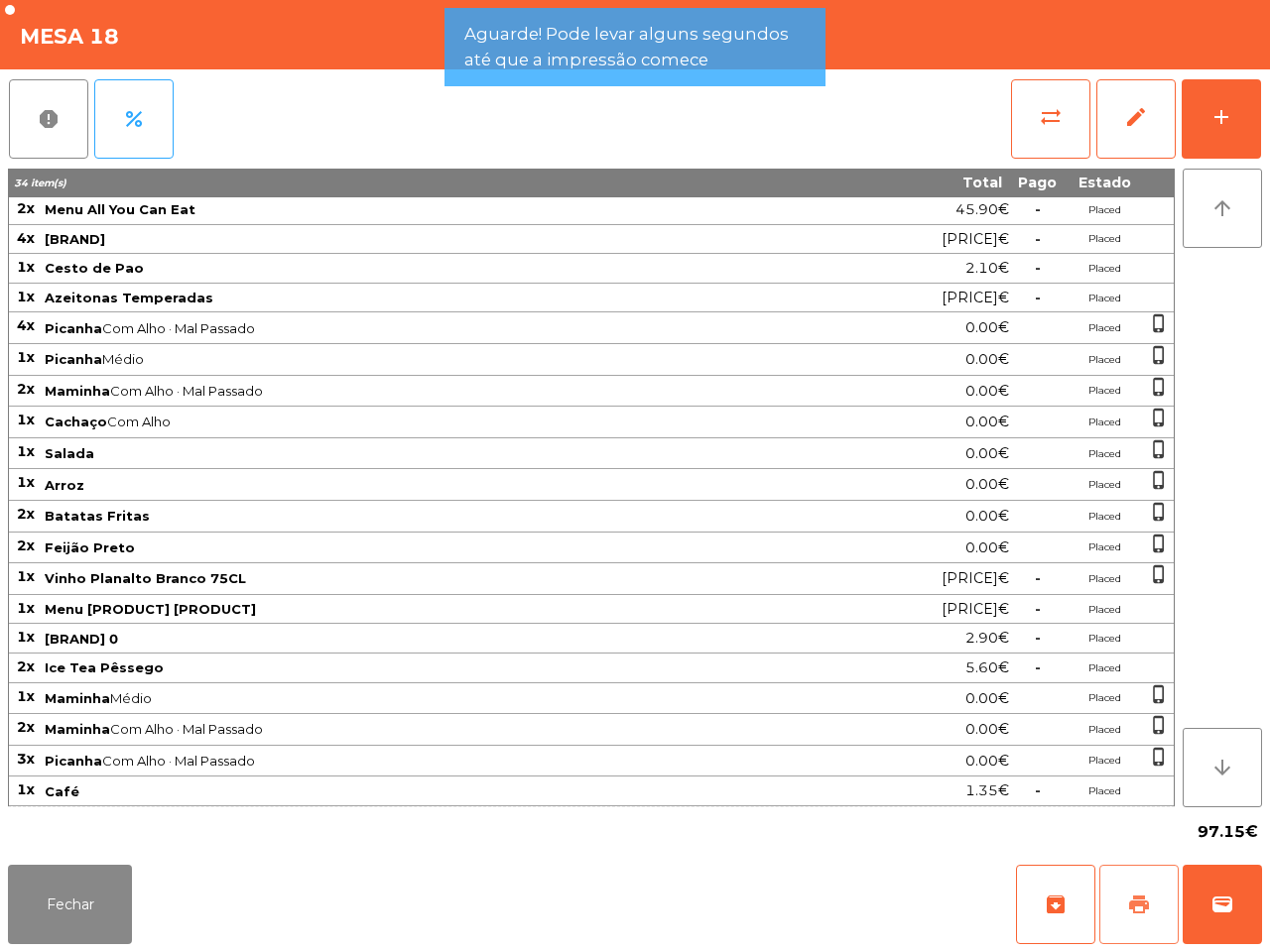 scroll, scrollTop: 13, scrollLeft: 0, axis: vertical 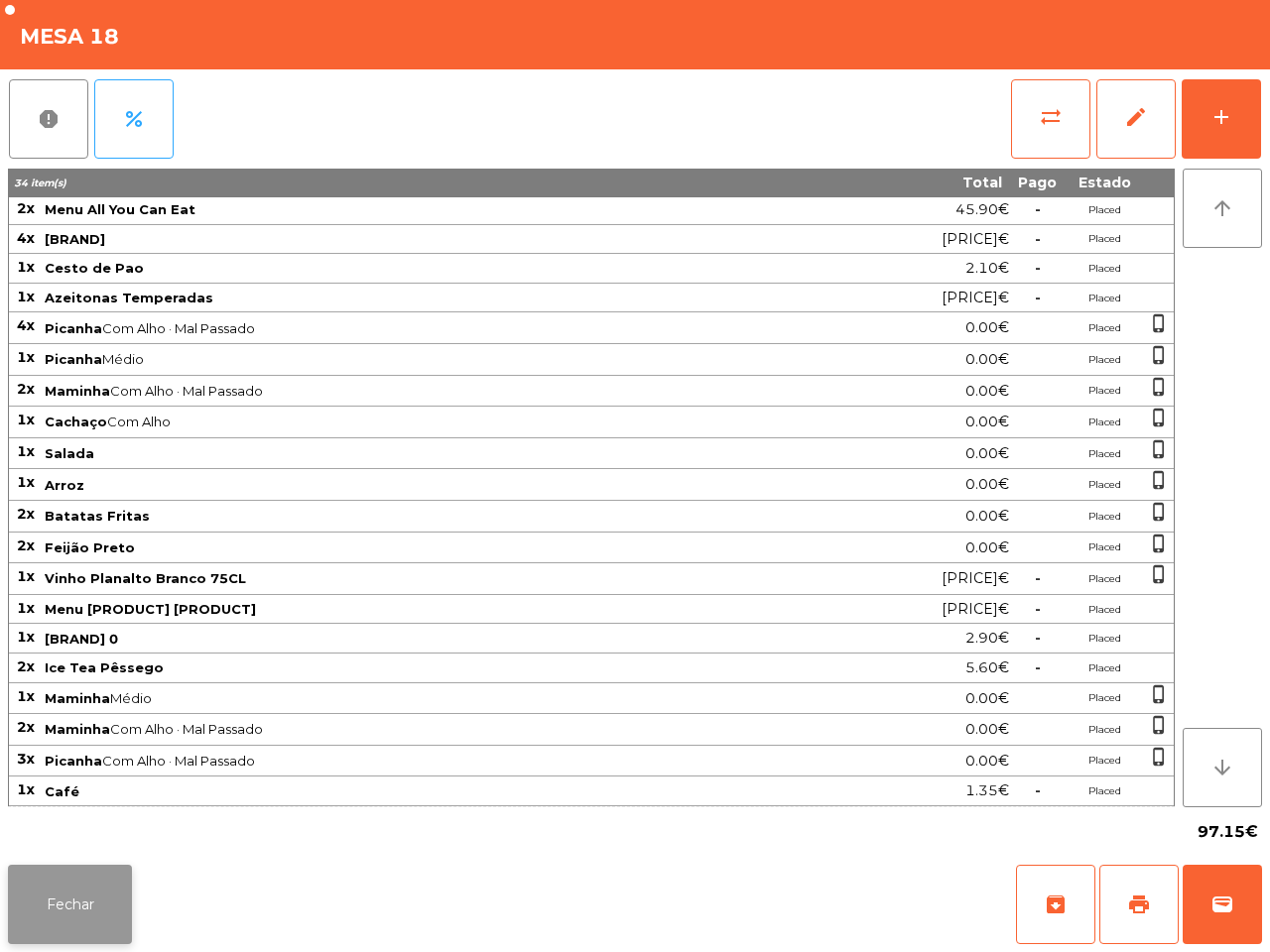 click on "Fechar" 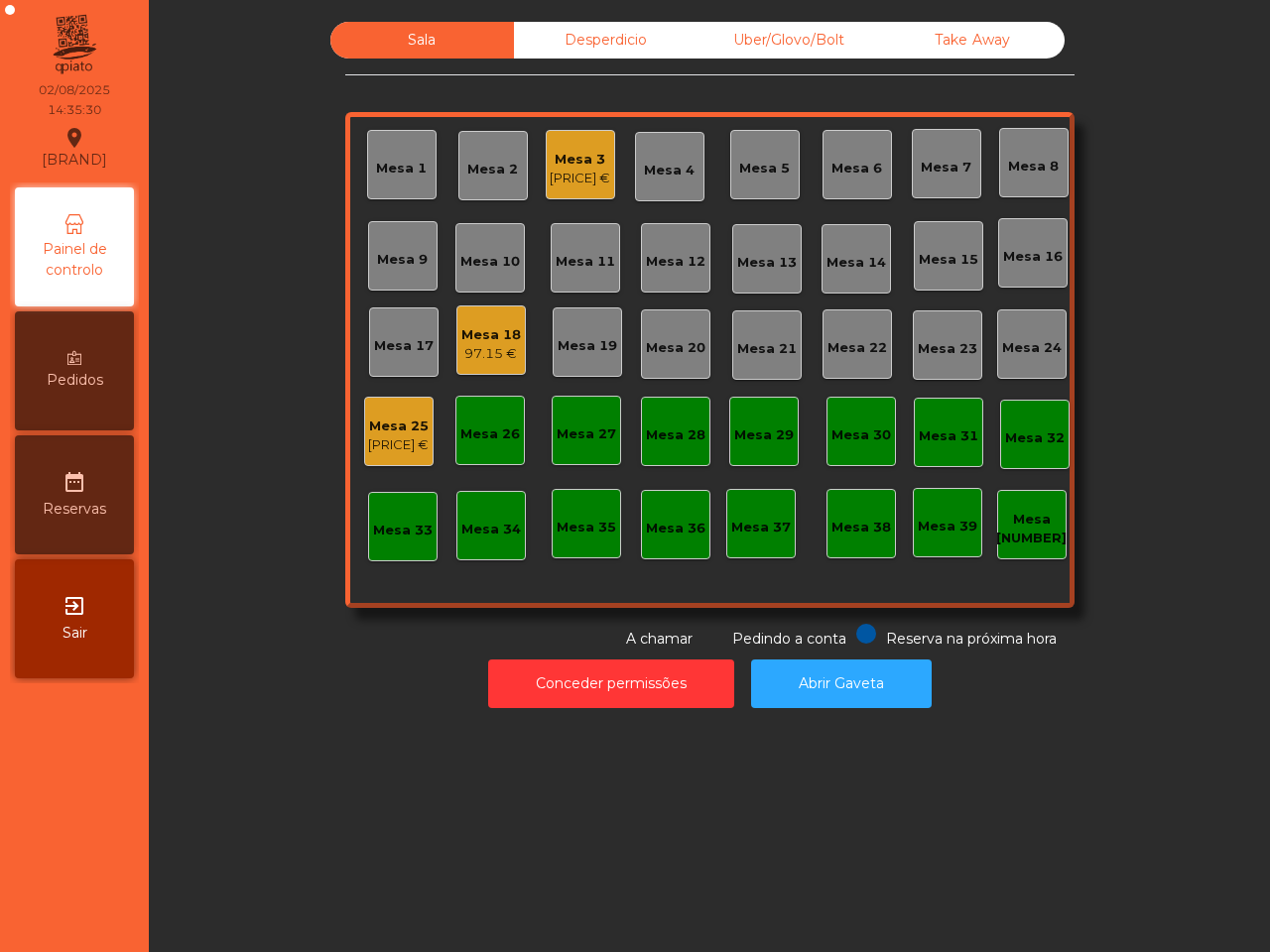 click on "Sala   Desperdicio   Uber/Glovo/Bolt   Take Away   Mesa 1   Mesa 2   Mesa 3   65.95 €   Mesa 4   Mesa 5   Mesa 6   Mesa 7   Mesa 8   Mesa 9   Mesa 10   Mesa 11   Mesa 12   Mesa 13   Mesa 14   Mesa 15   Mesa 16   Mesa 17   Mesa 18   97.15 €   Mesa 19   Mesa 20   Mesa 21   Mesa 22   Mesa 23   Mesa 24   Mesa 25   22.95 €   Mesa 26   Mesa 27   Mesa 28   Mesa 29   Mesa 30   Mesa 31   Mesa 32   Mesa 33   Mesa 34   Mesa 35   Mesa 36   Mesa 37   Mesa 38   Mesa 39   Mesa 40  Reserva na próxima hora Pedindo a conta A chamar  Conceder permissões   Abrir Gaveta" 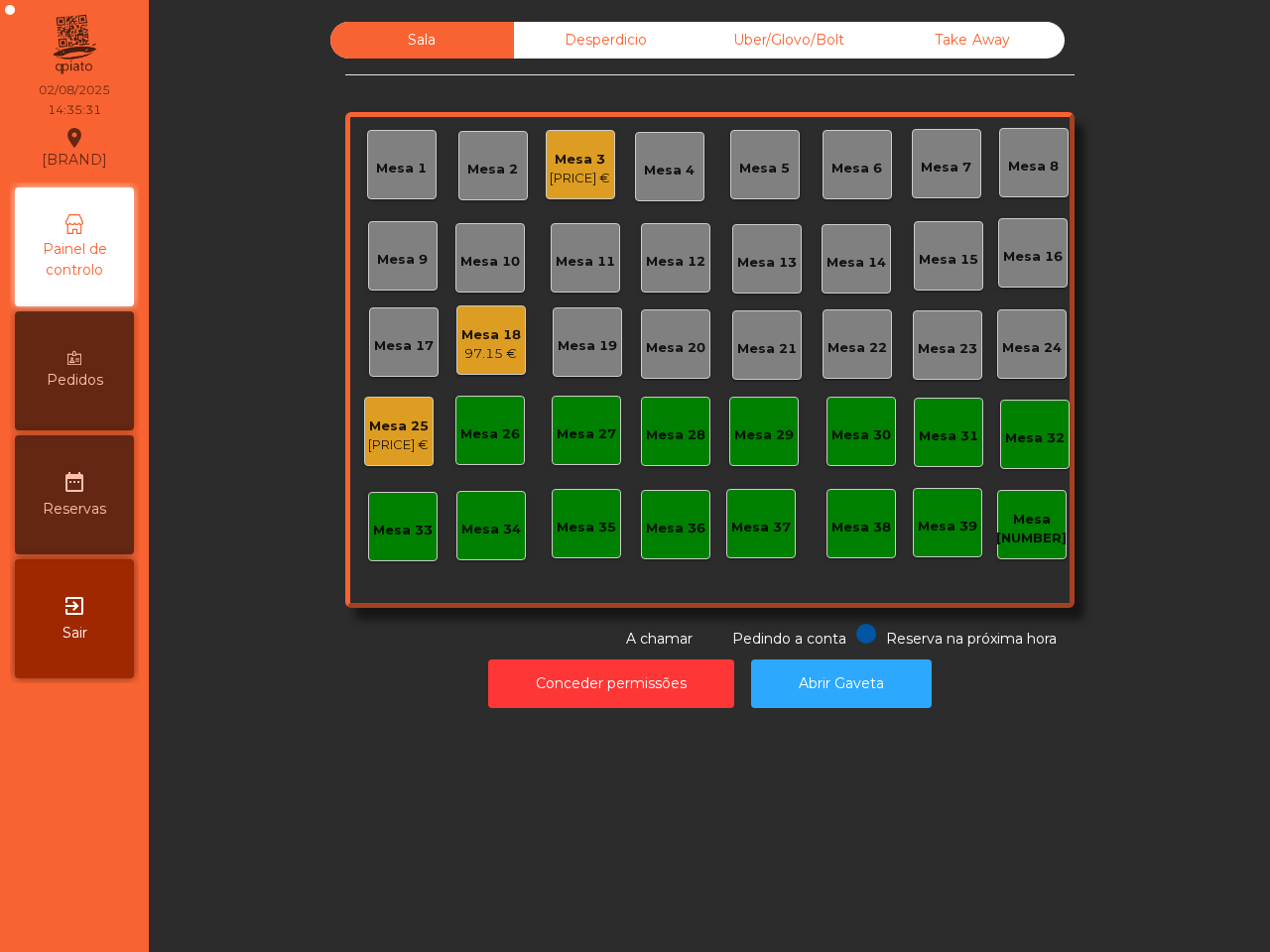 click on "Mesa 18" 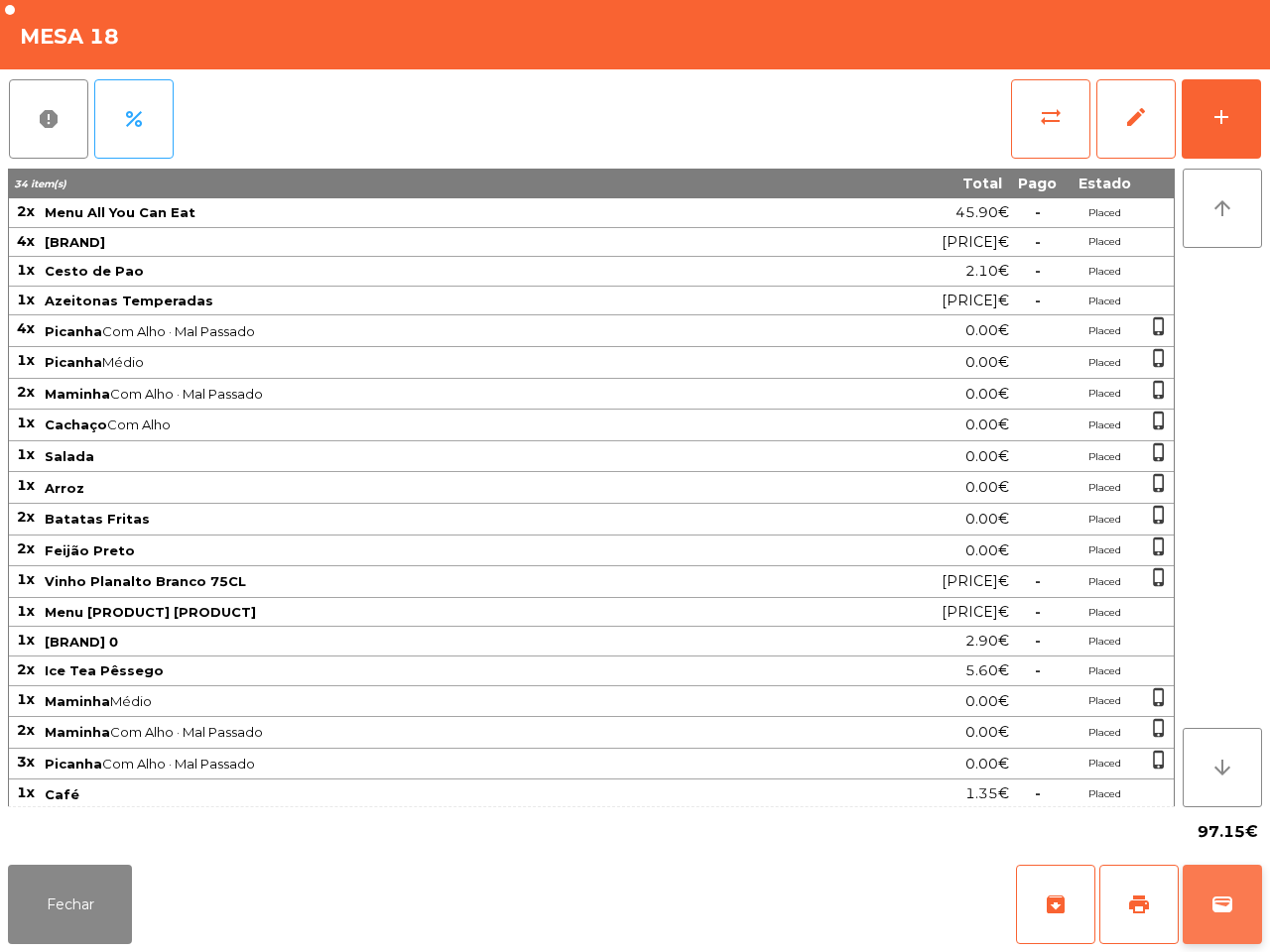click on "wallet" 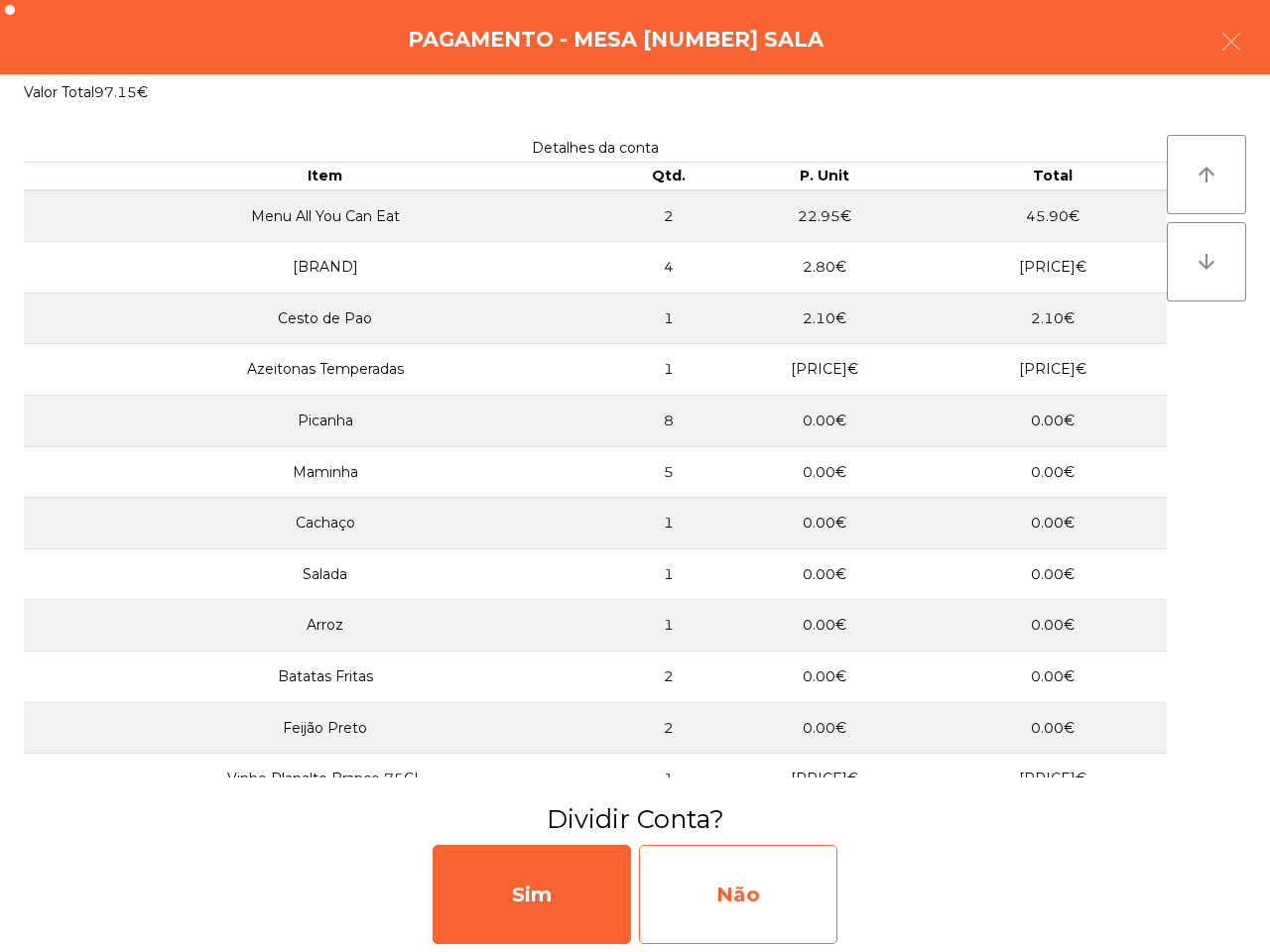 click on "Não" 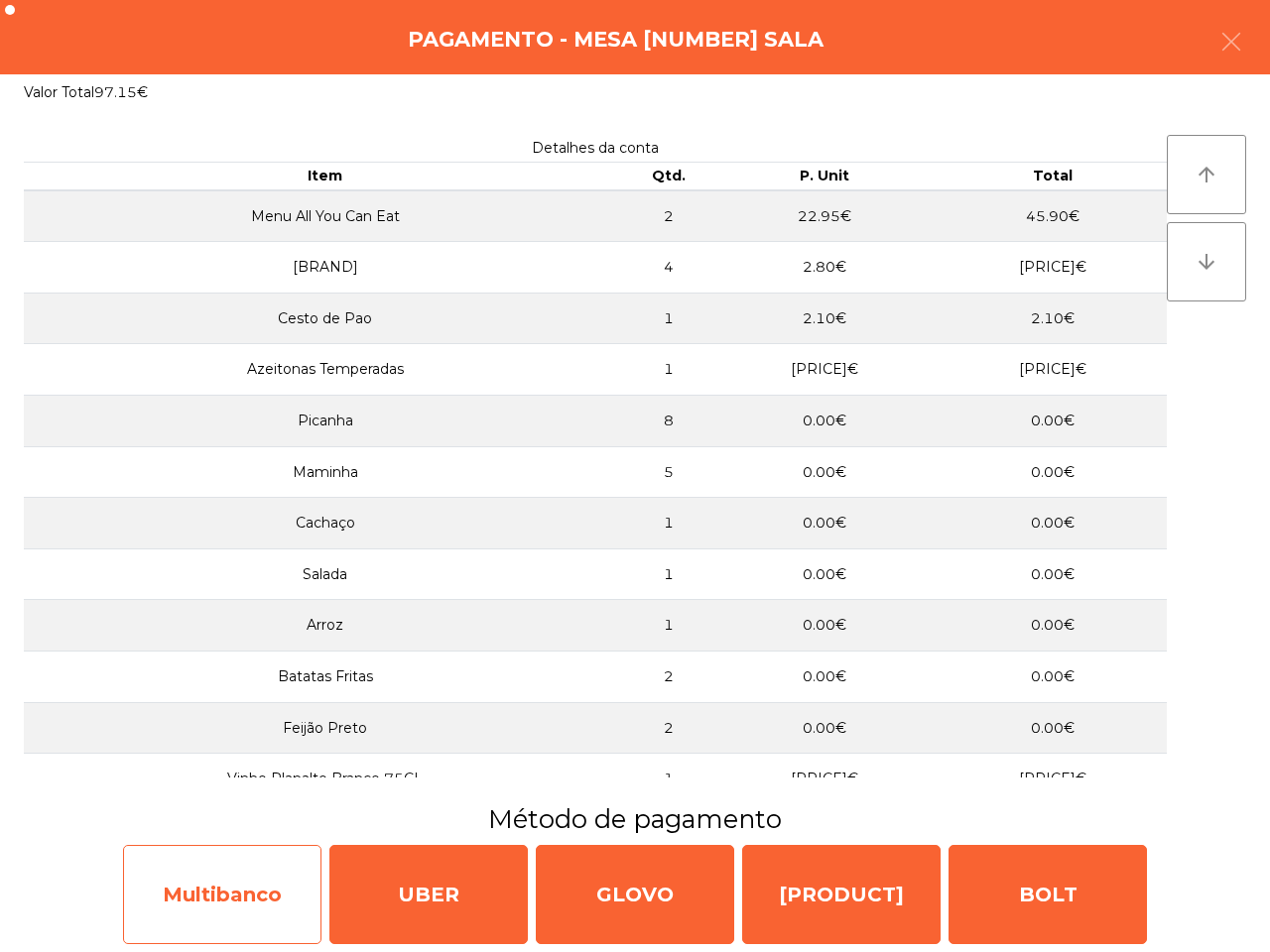 click on "Multibanco" 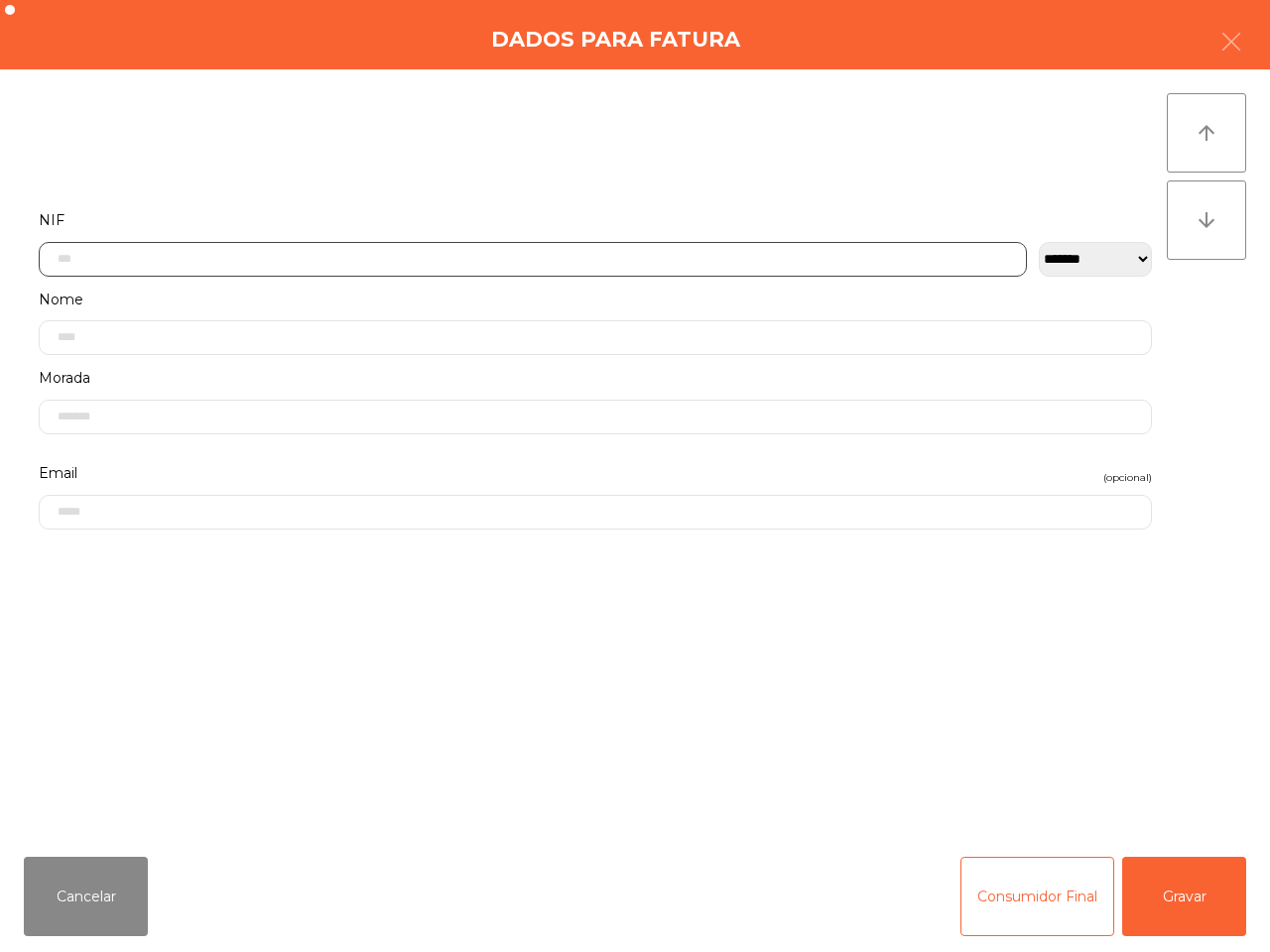 click 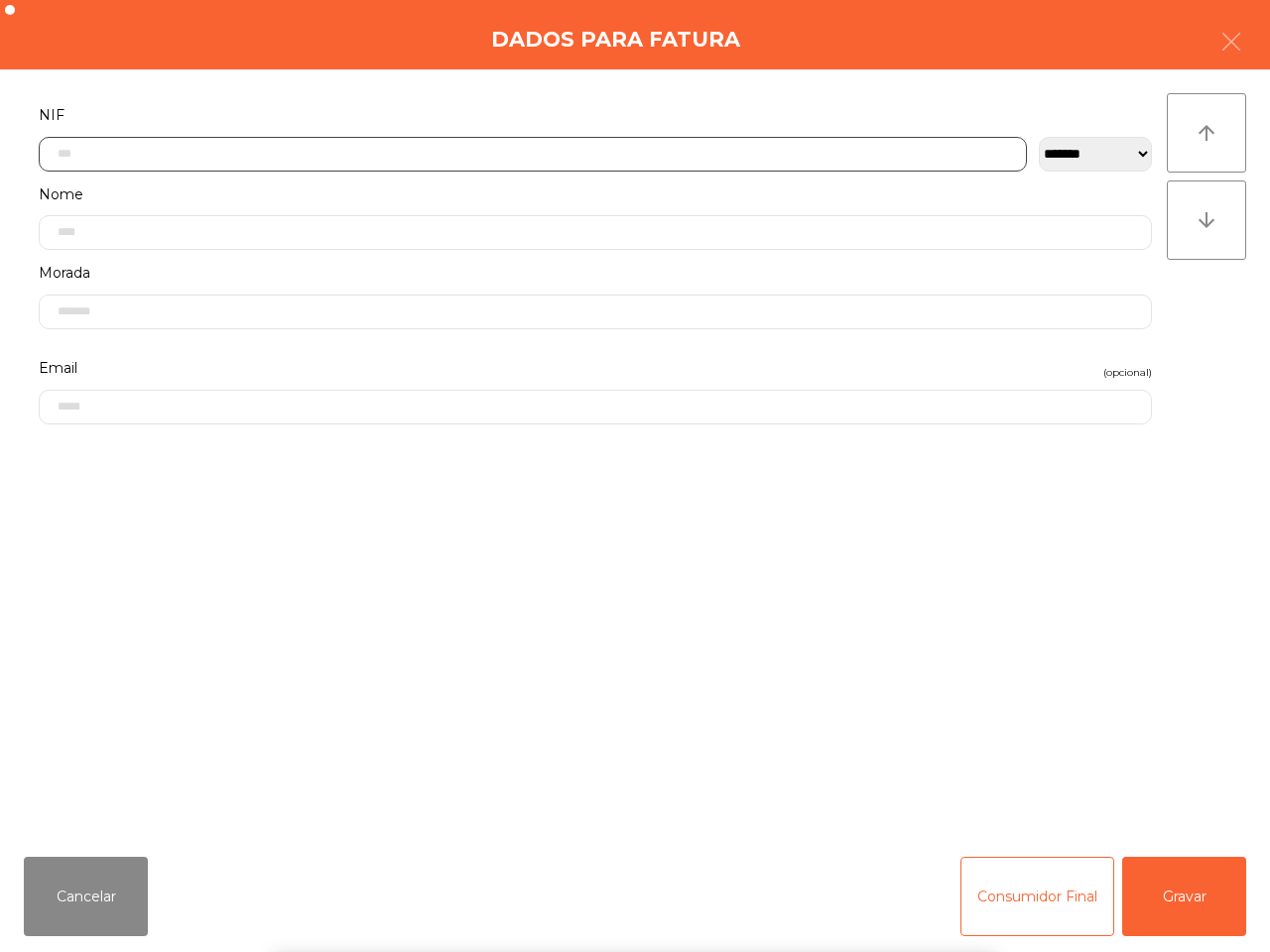 scroll, scrollTop: 111, scrollLeft: 0, axis: vertical 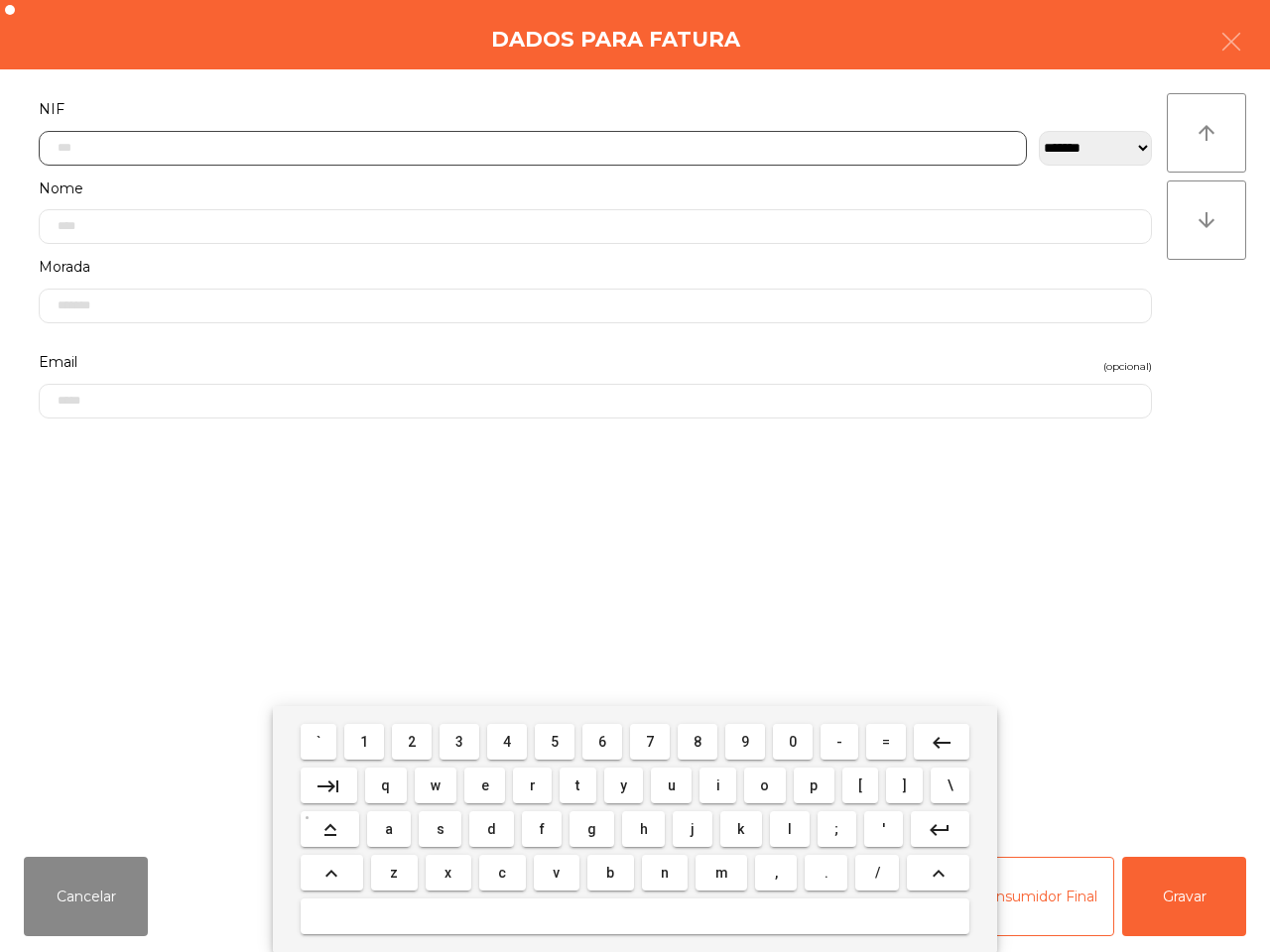 click on "2" at bounding box center (412, 742) 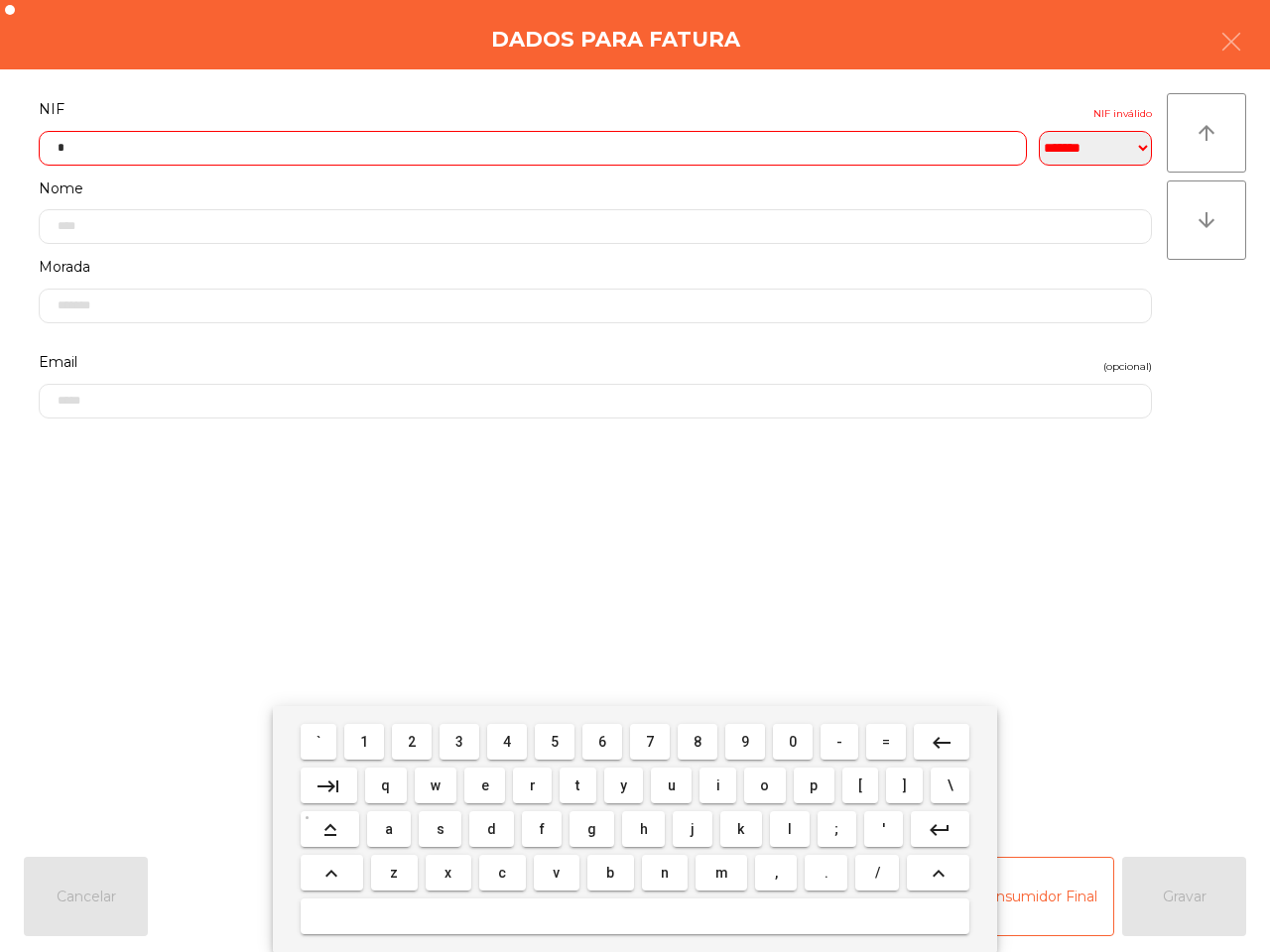 click on "2" at bounding box center [412, 742] 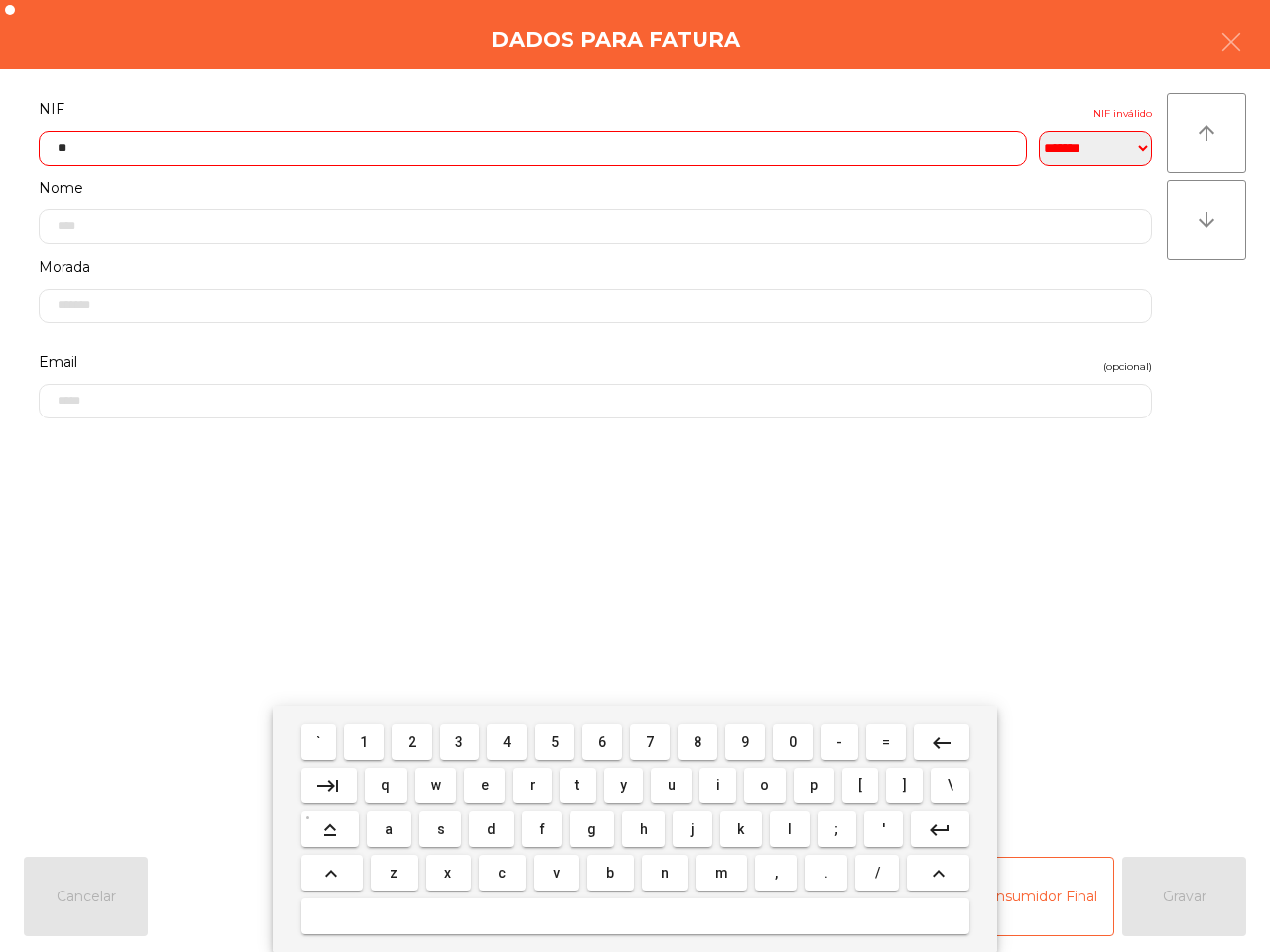 click on "7" at bounding box center [650, 742] 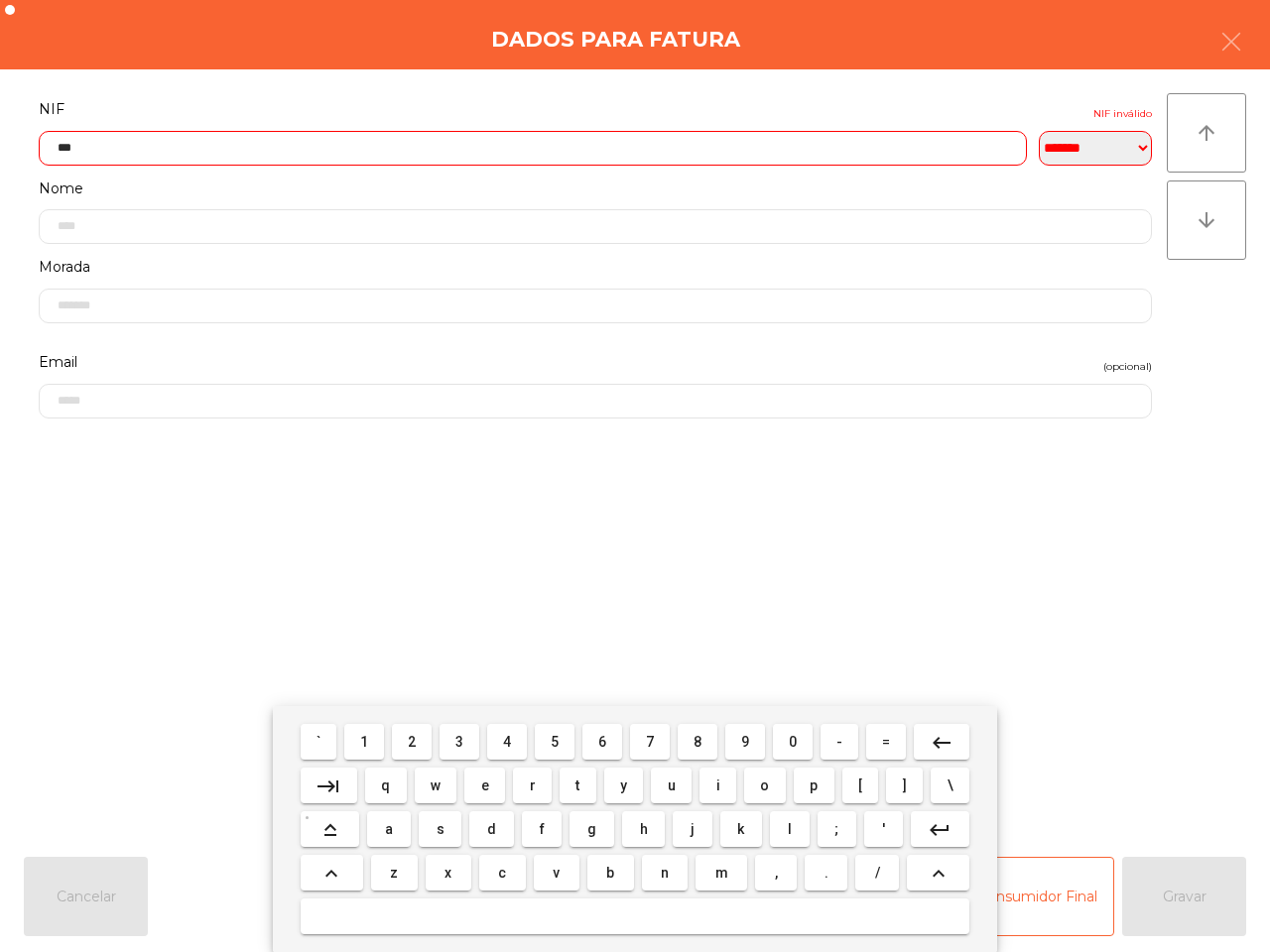 click on "1" at bounding box center [364, 742] 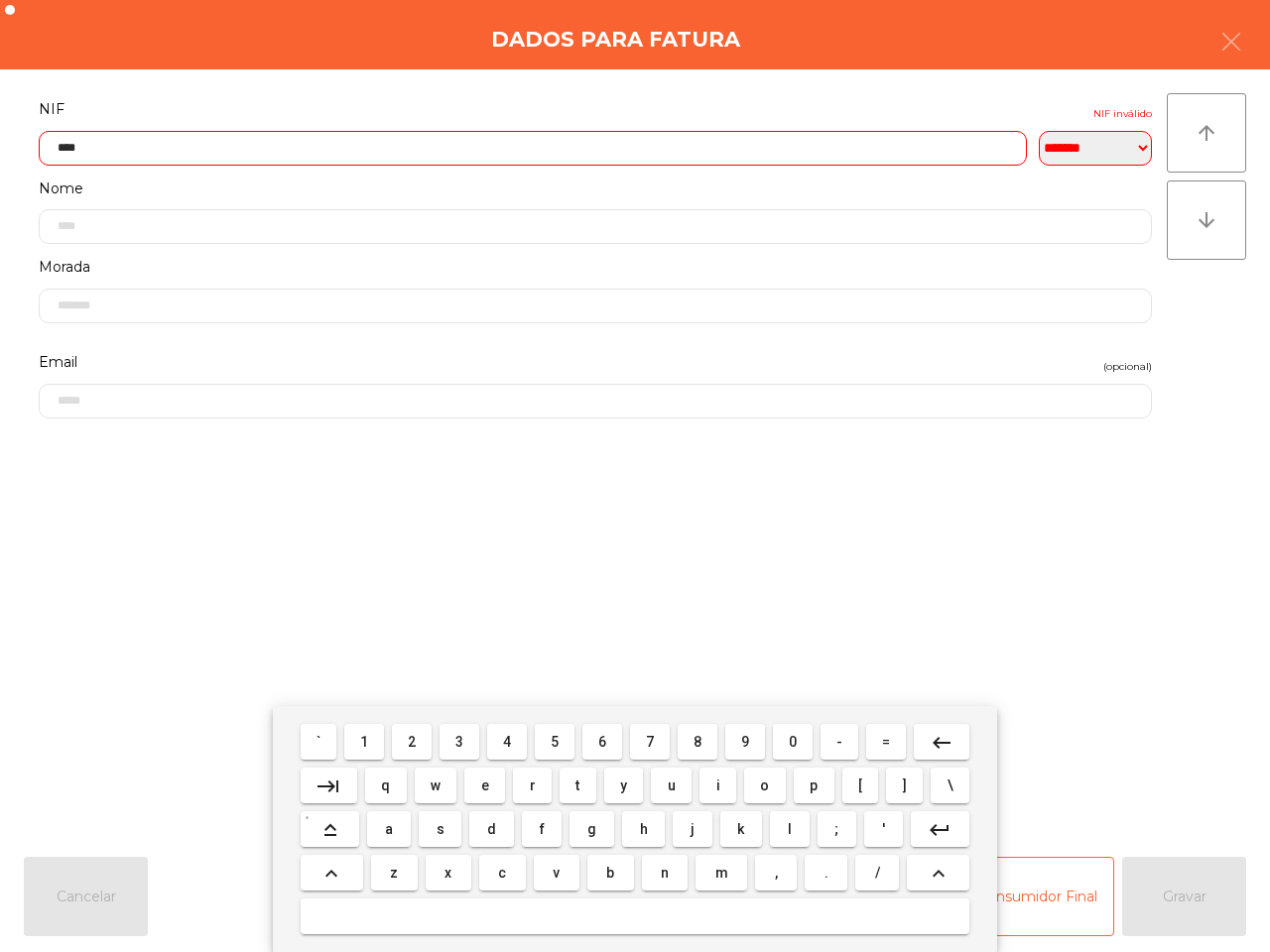 click on "9" at bounding box center [745, 742] 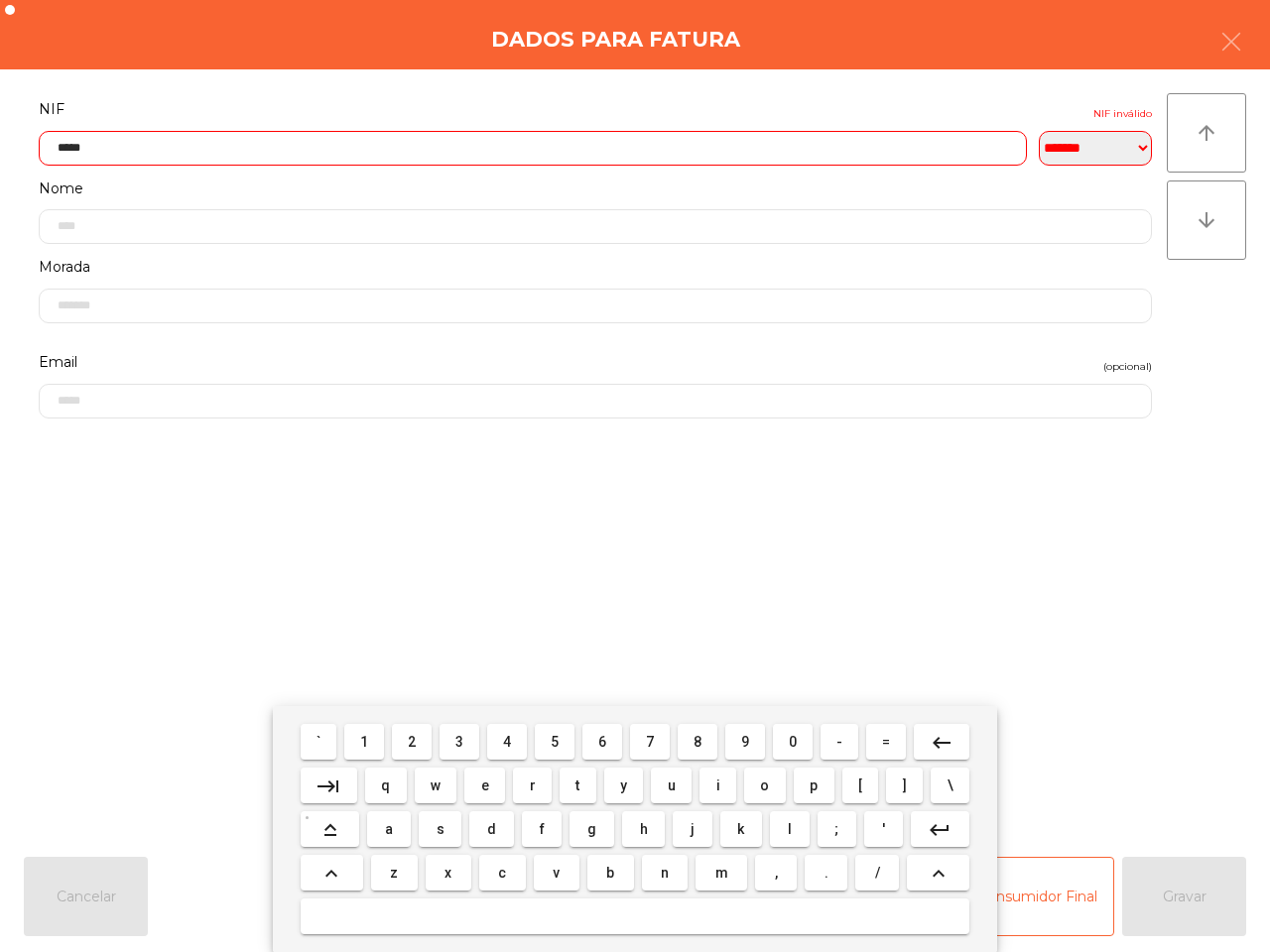 click on "7" at bounding box center (650, 742) 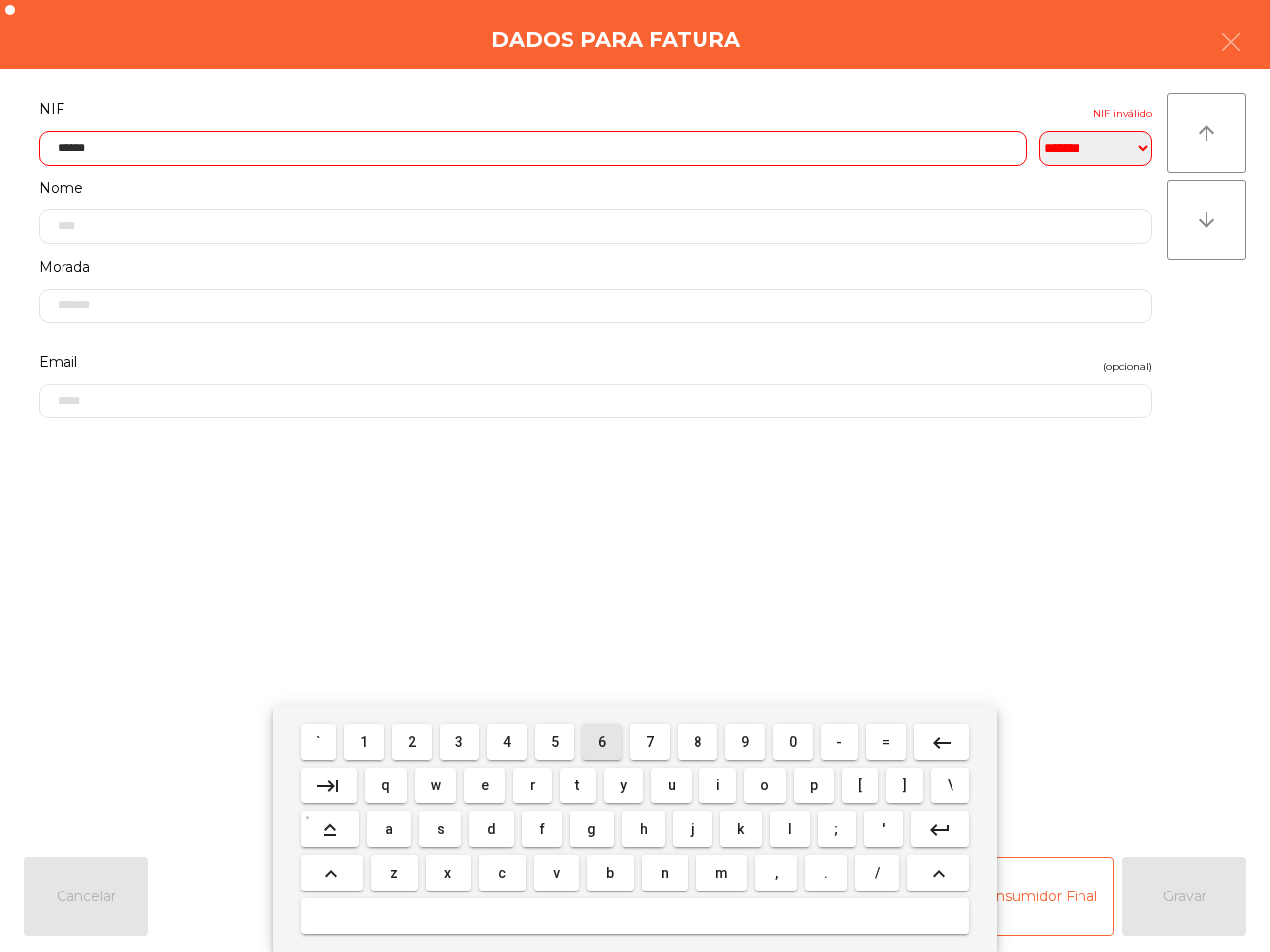 click on "6" at bounding box center (602, 742) 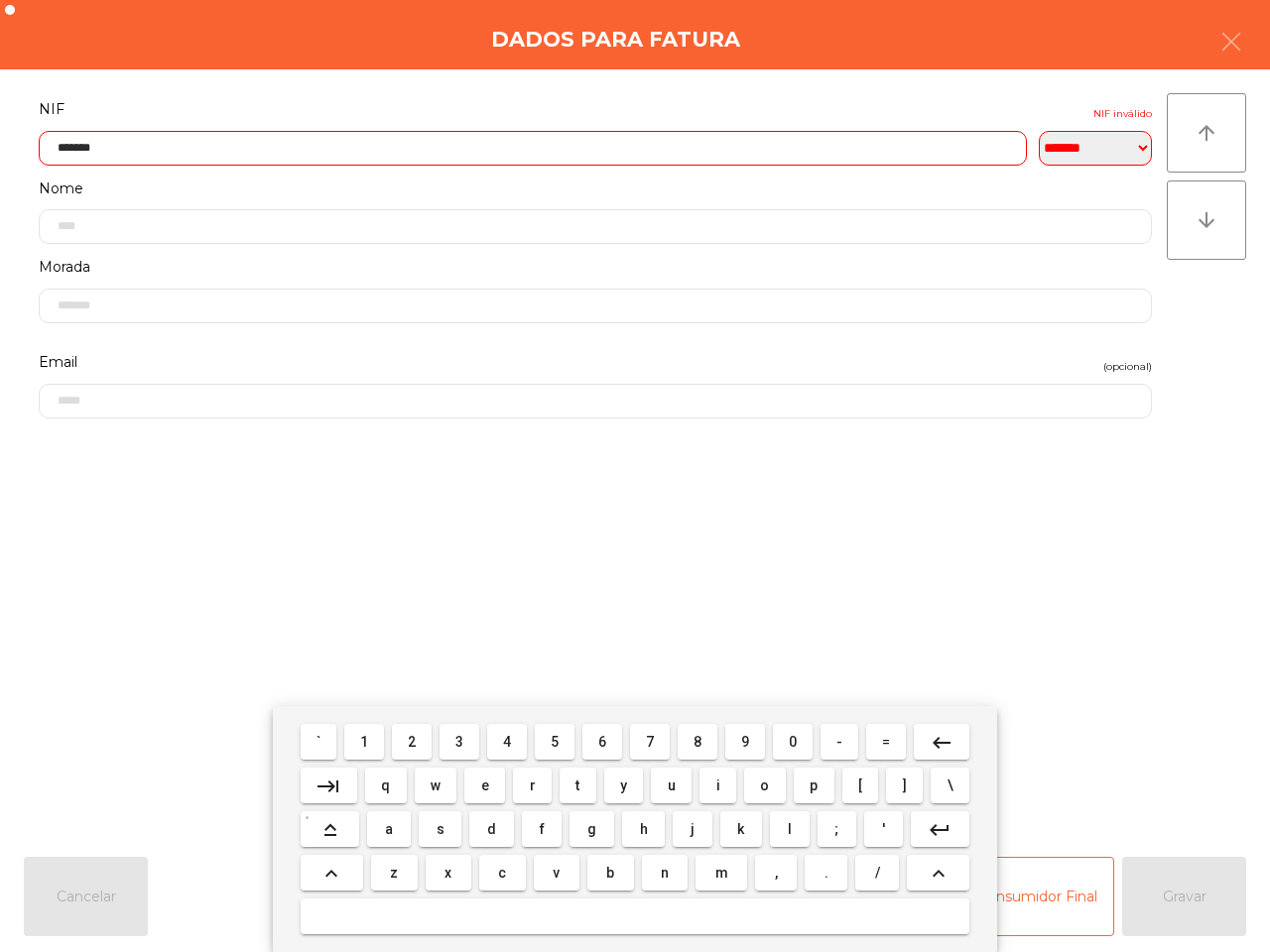 click on "1" at bounding box center (364, 742) 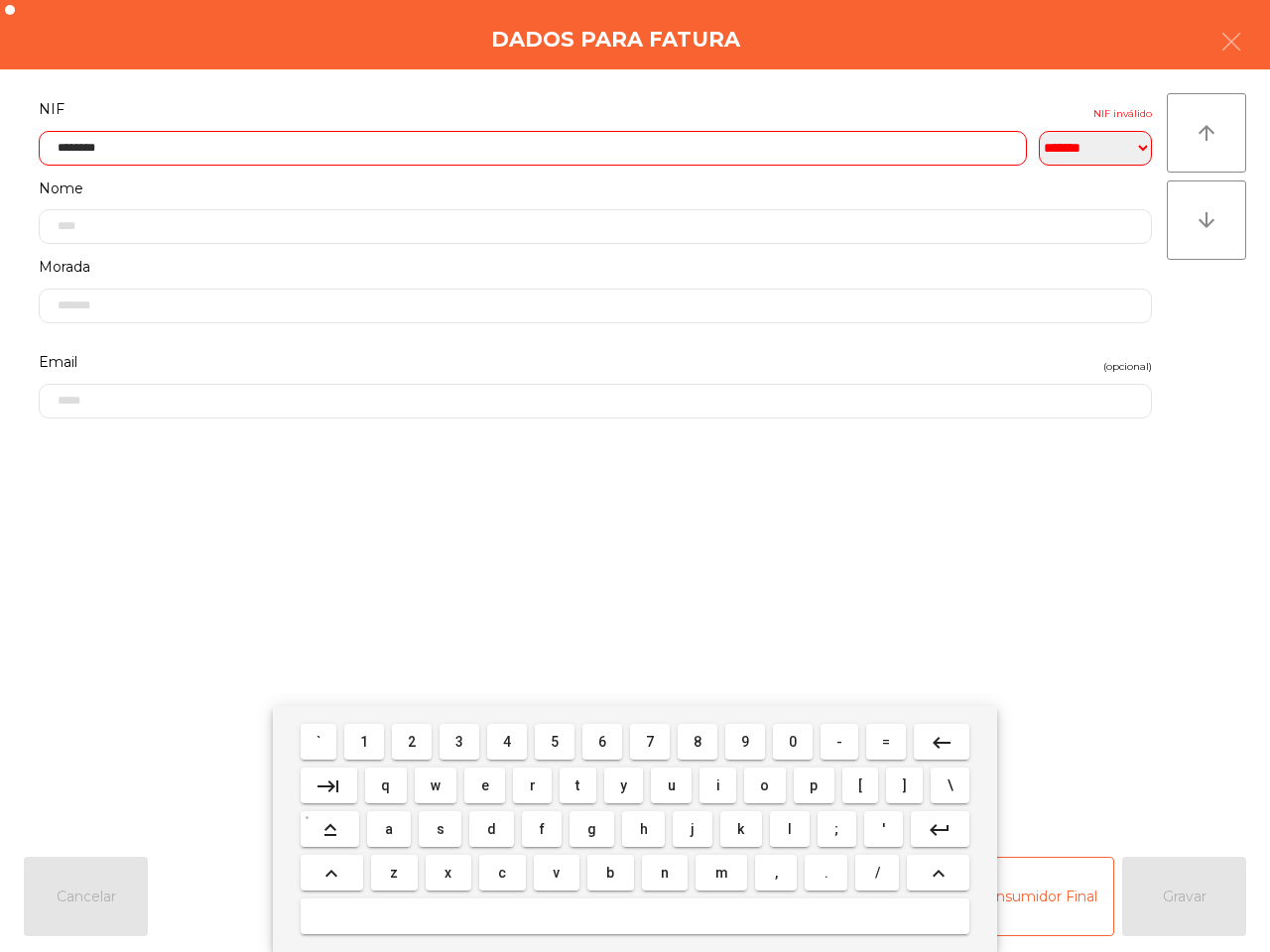 click on "5" at bounding box center [555, 742] 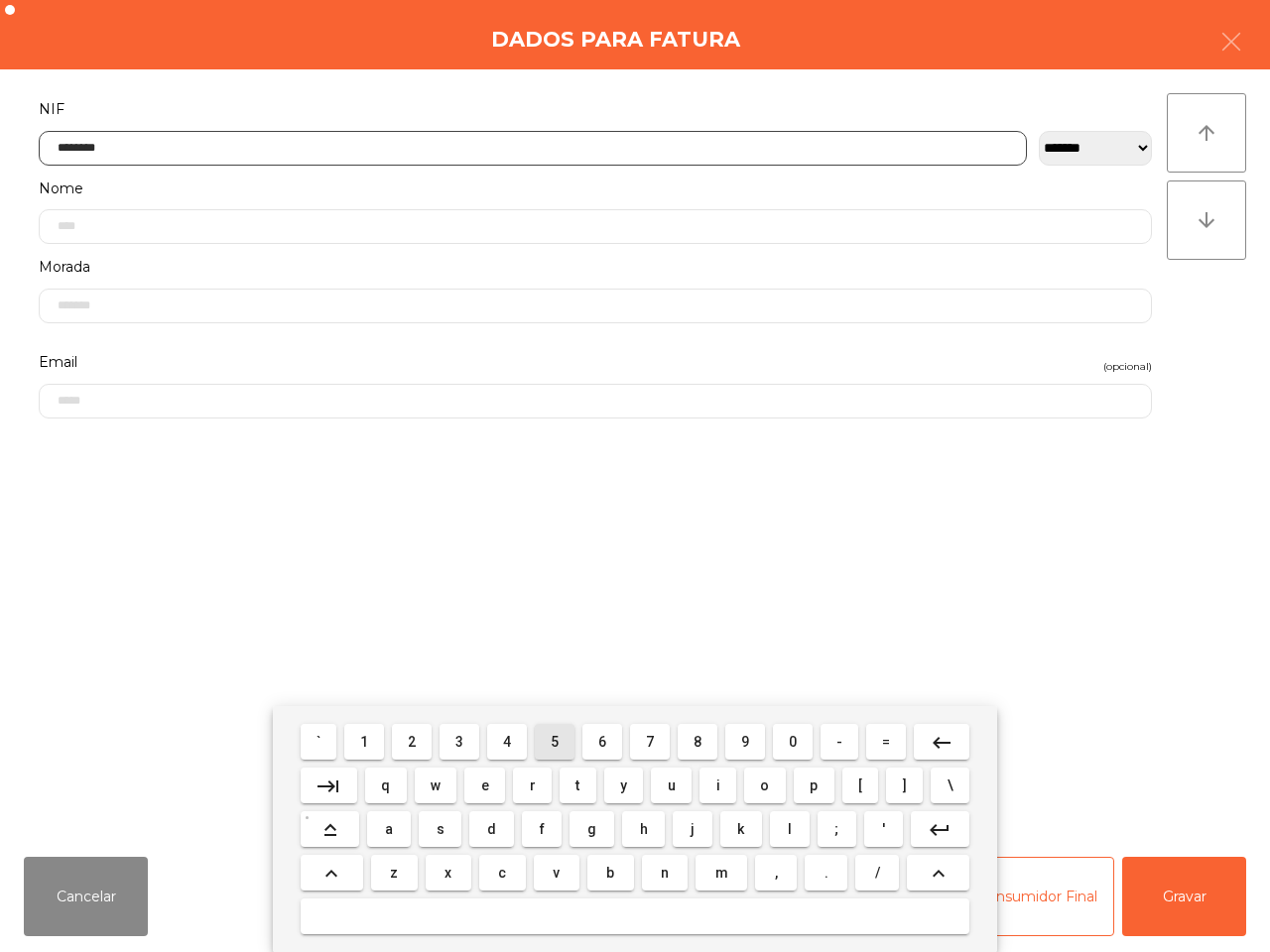 type on "*********" 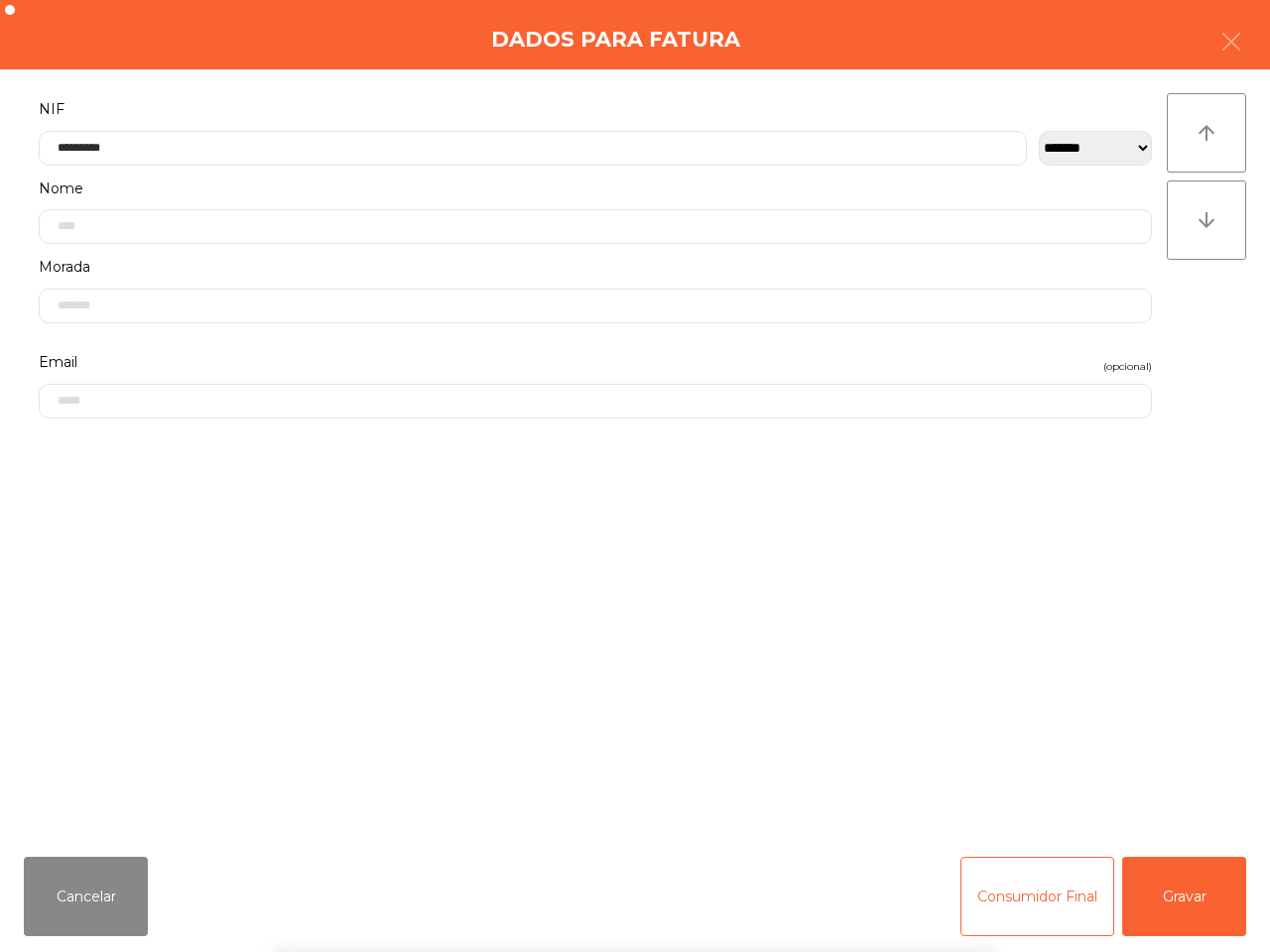 click on "` 1 2 3 4 5 6 7 8 9 0 - = keyboard_backspace keyboard_tab q w e r t y u i o p [ ] \ keyboard_capslock a s d f g h j k l ; ' keyboard_return keyboard_arrow_up z x c v b n m , . / keyboard_arrow_up" at bounding box center (635, 829) 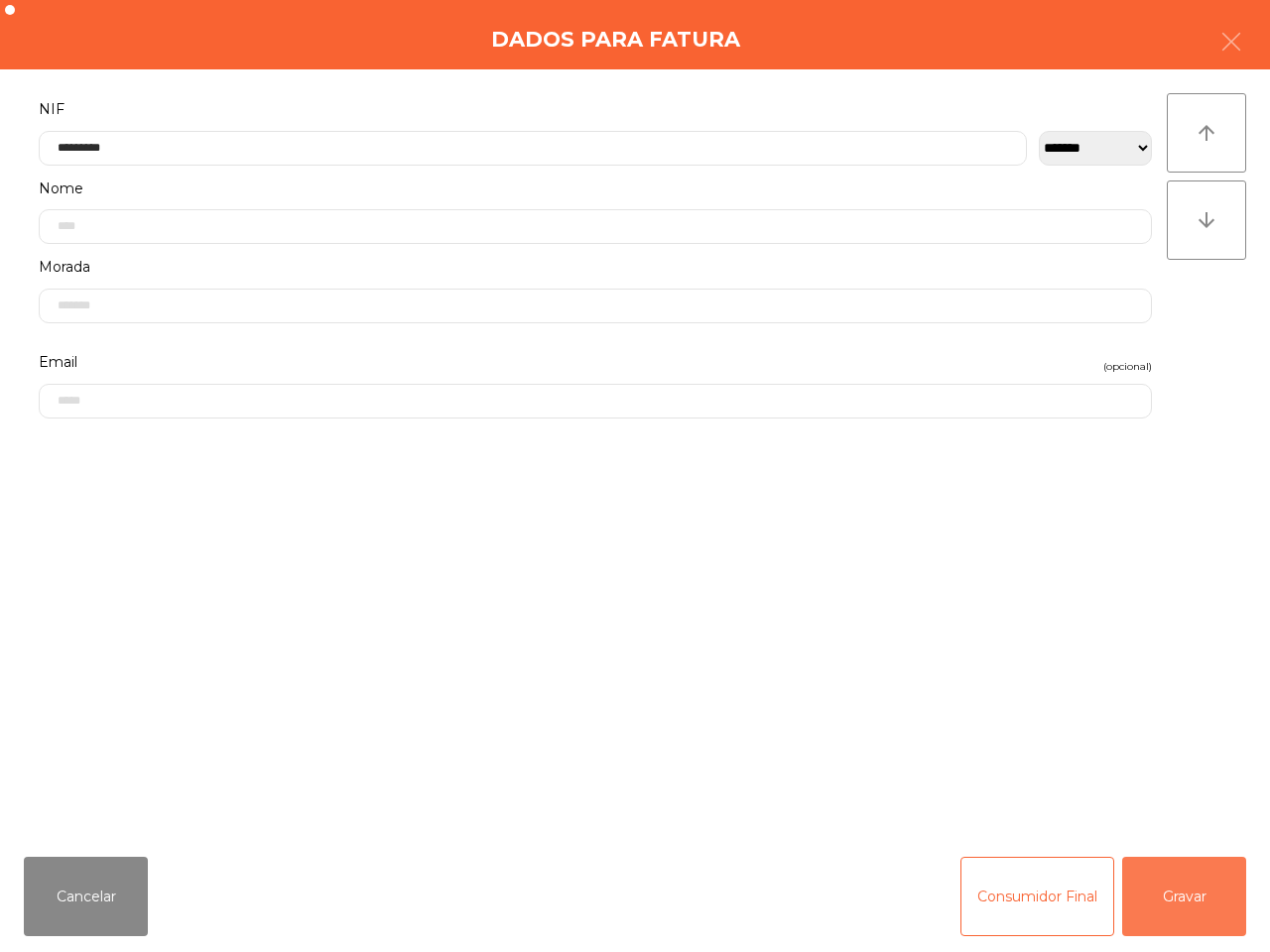 click on "Gravar" 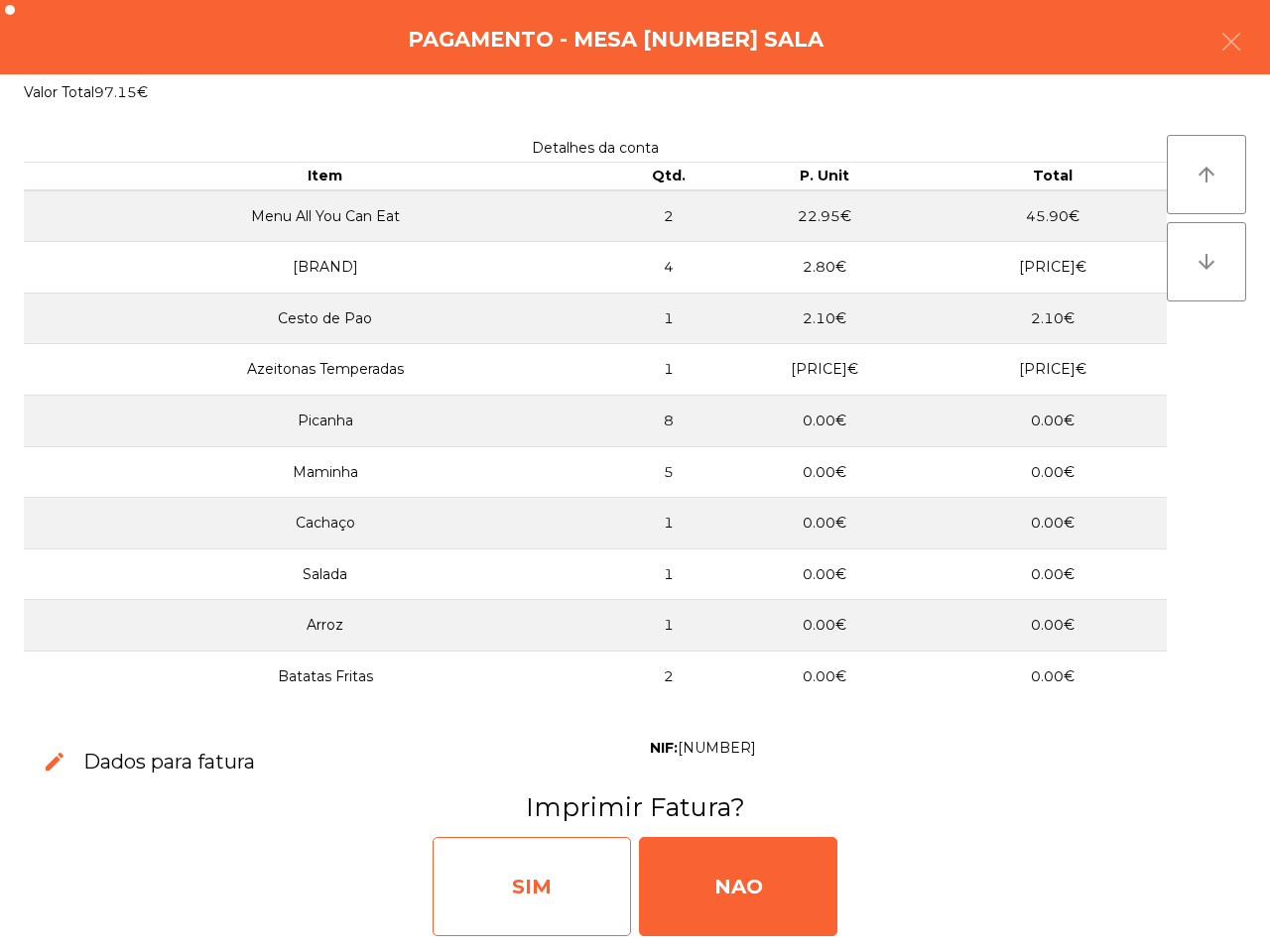 click on "SIM" 